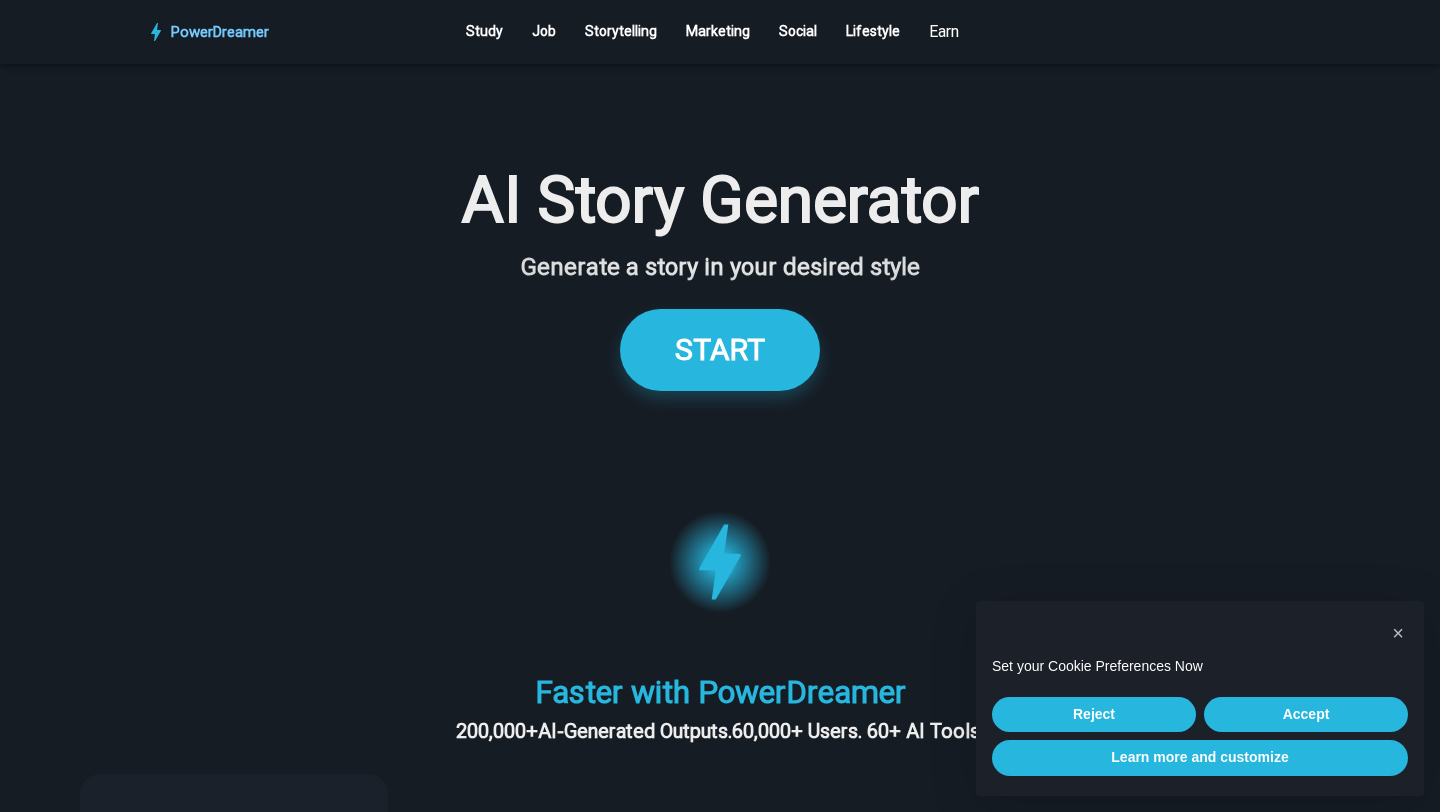 scroll, scrollTop: 0, scrollLeft: 0, axis: both 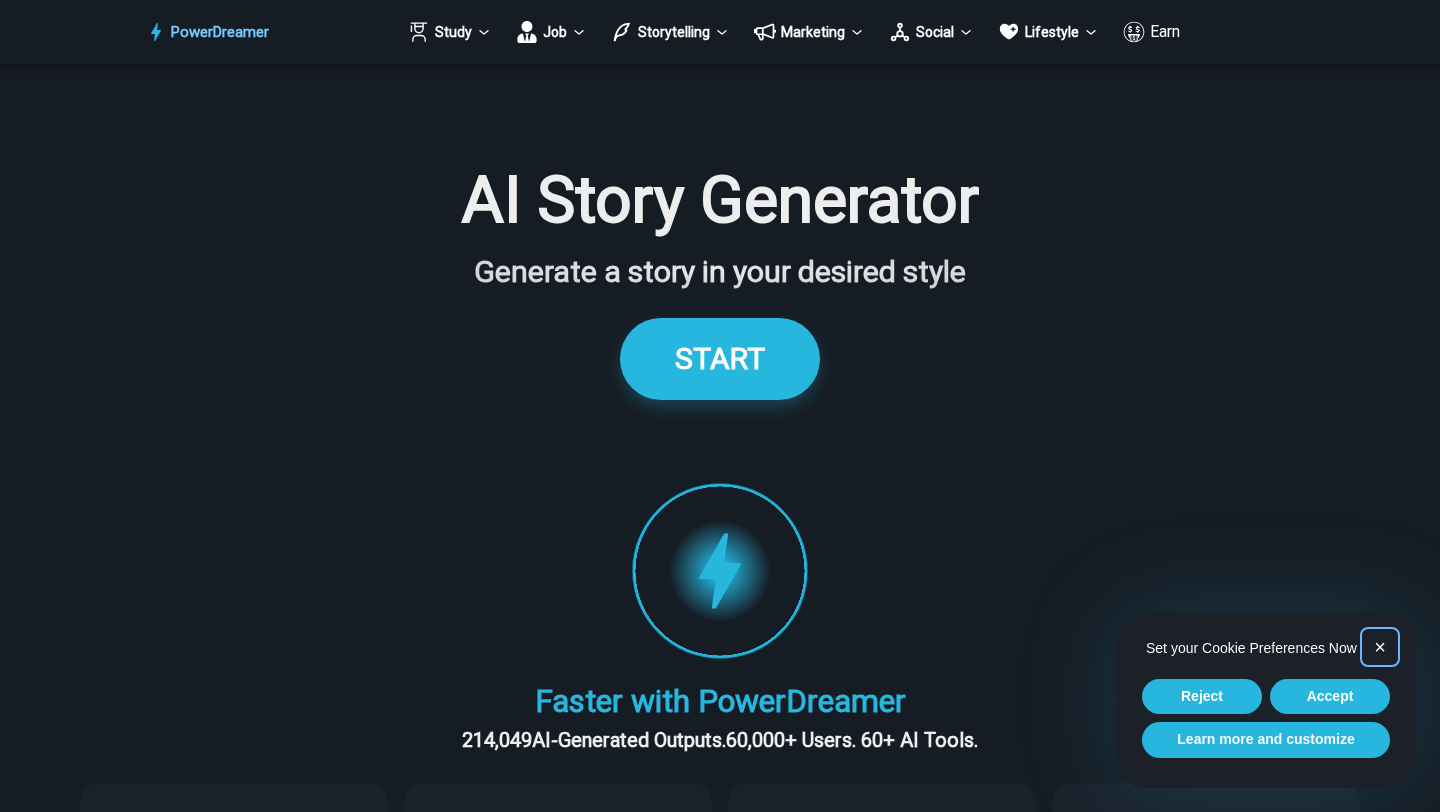 click on "×" at bounding box center (1380, 647) 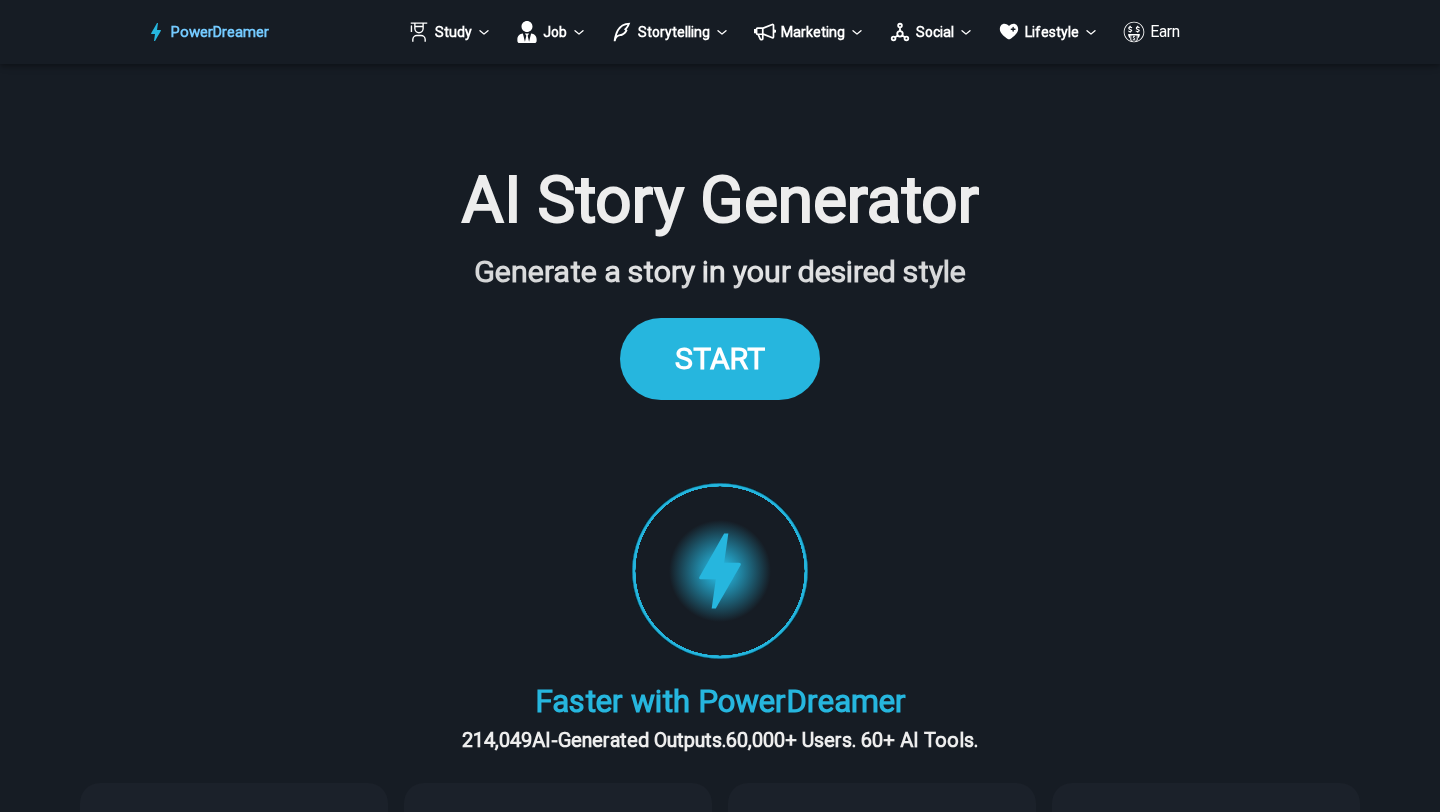 click on "START" at bounding box center (720, 358) 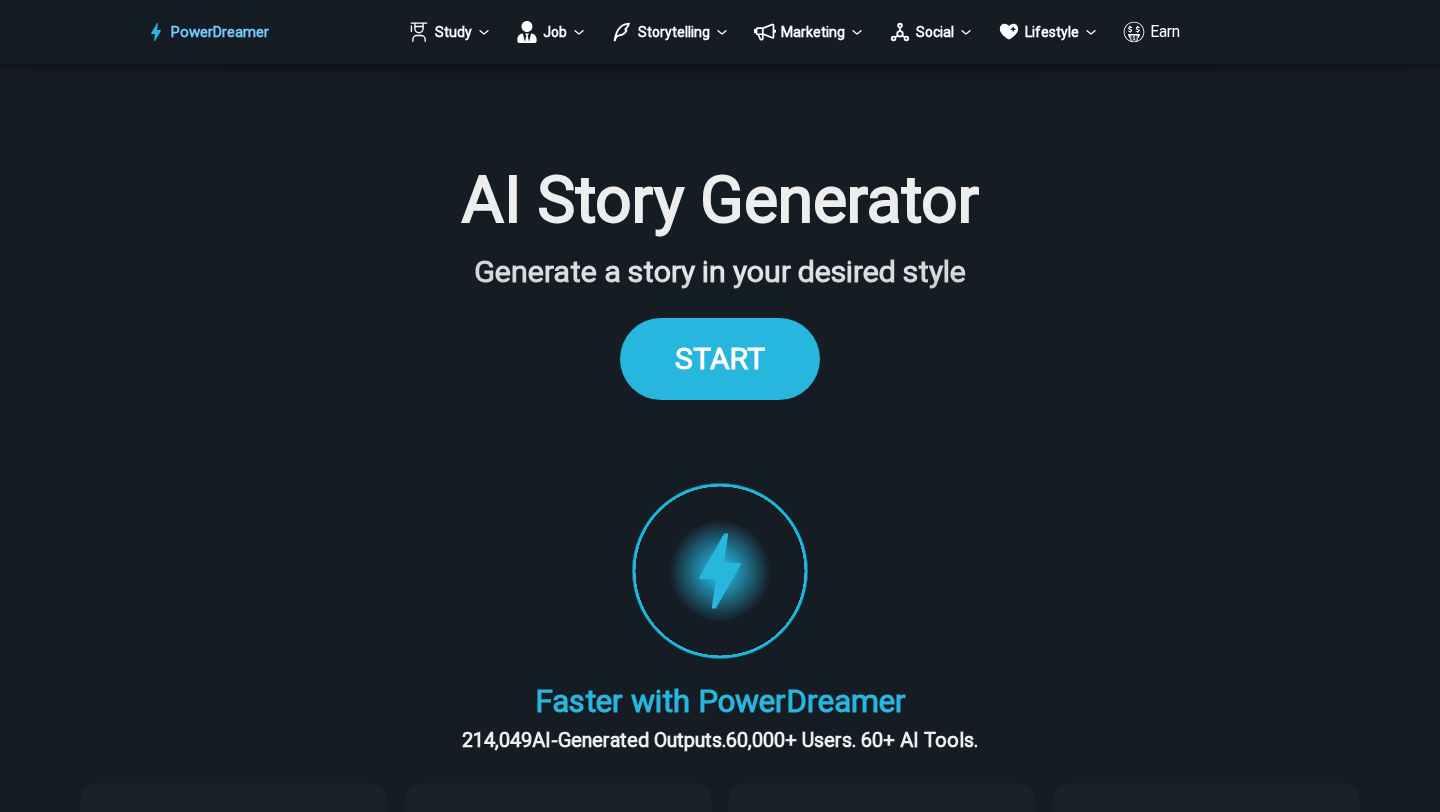 scroll, scrollTop: 1923, scrollLeft: 0, axis: vertical 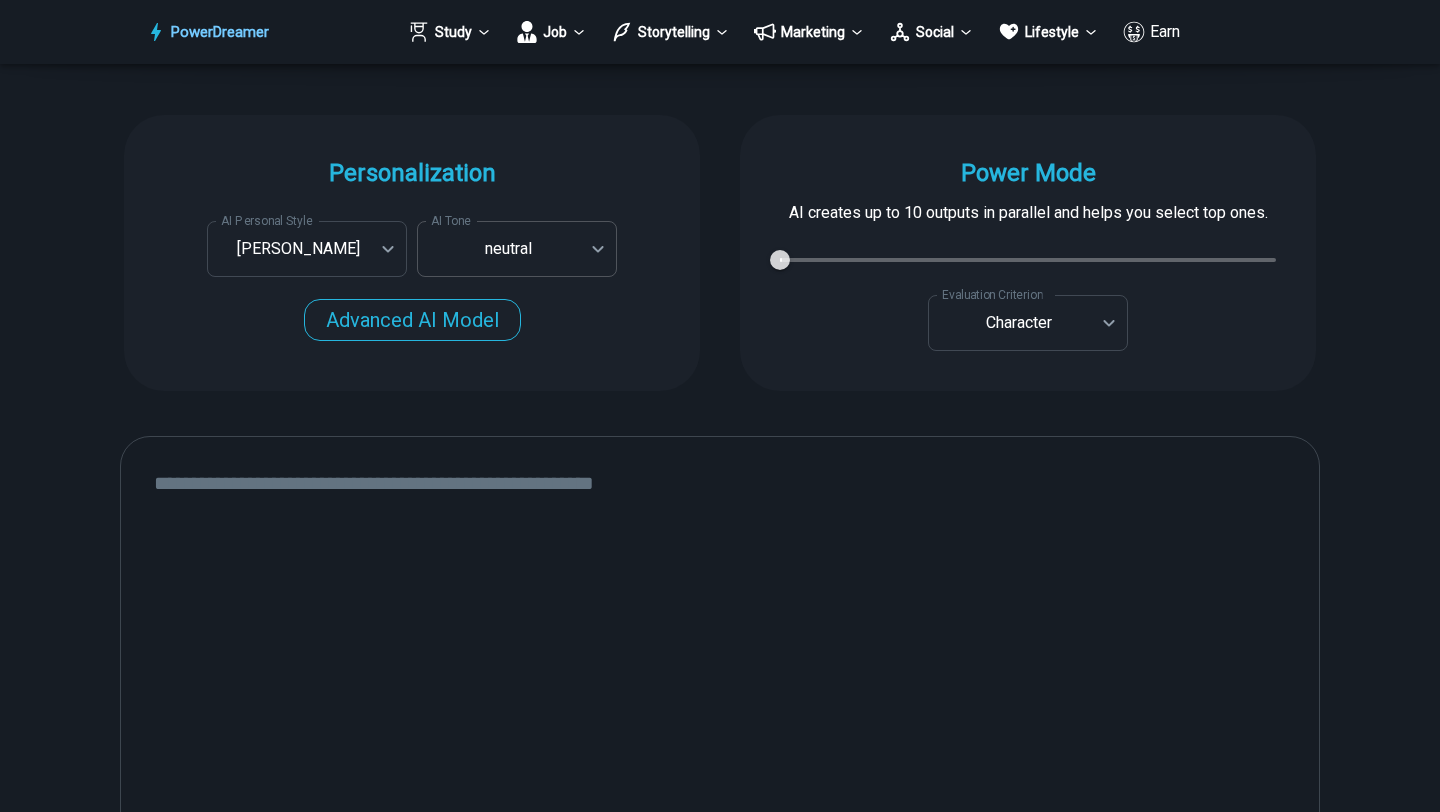 click on "PowerDreamer Study Job Storytelling Marketing Social Lifestyle Earn AI Story Generator Generate a story in your desired style START Faster with PowerDreamer 214,049  AI-Generated Outputs.  60,000+ Users. 60+ AI Tools. PowerDreamer saved me a ton of stress and even more time. Highly recommend. [PERSON_NAME] is a writer and producer with experience at Morning Rush, [US_STATE] PBS, Metro Weekly and The [US_STATE] Times I received a job offer [DATE] that your awesome website helped me get. Thank you! I will be singing your praises. [PERSON_NAME] signed up to PowerDreamer [DATE] and received his job offer [DATE] Absolutely love this program!! I'm usually hesitant to pay for anything without being able to try it for free first. However, I was desperate to get resume writing help and this program far exceeded my expectations! I have been telling anyone I know looking for a job to try it. [PERSON_NAME] [PERSON_NAME], Product Manager in E-Commerce [PERSON_NAME] [PERSON_NAME] Made the job hunting process so easy! Age" at bounding box center (720, 587) 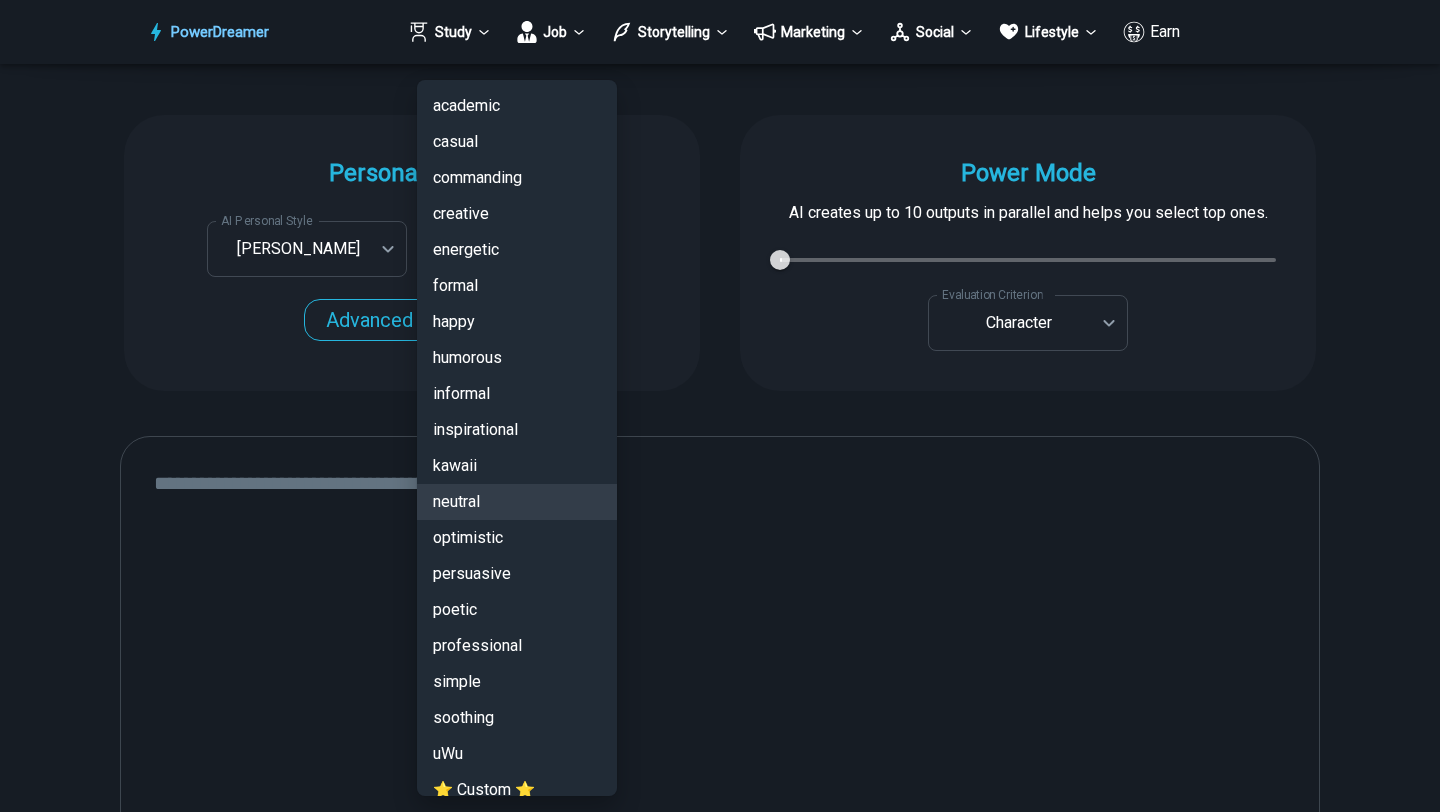 type 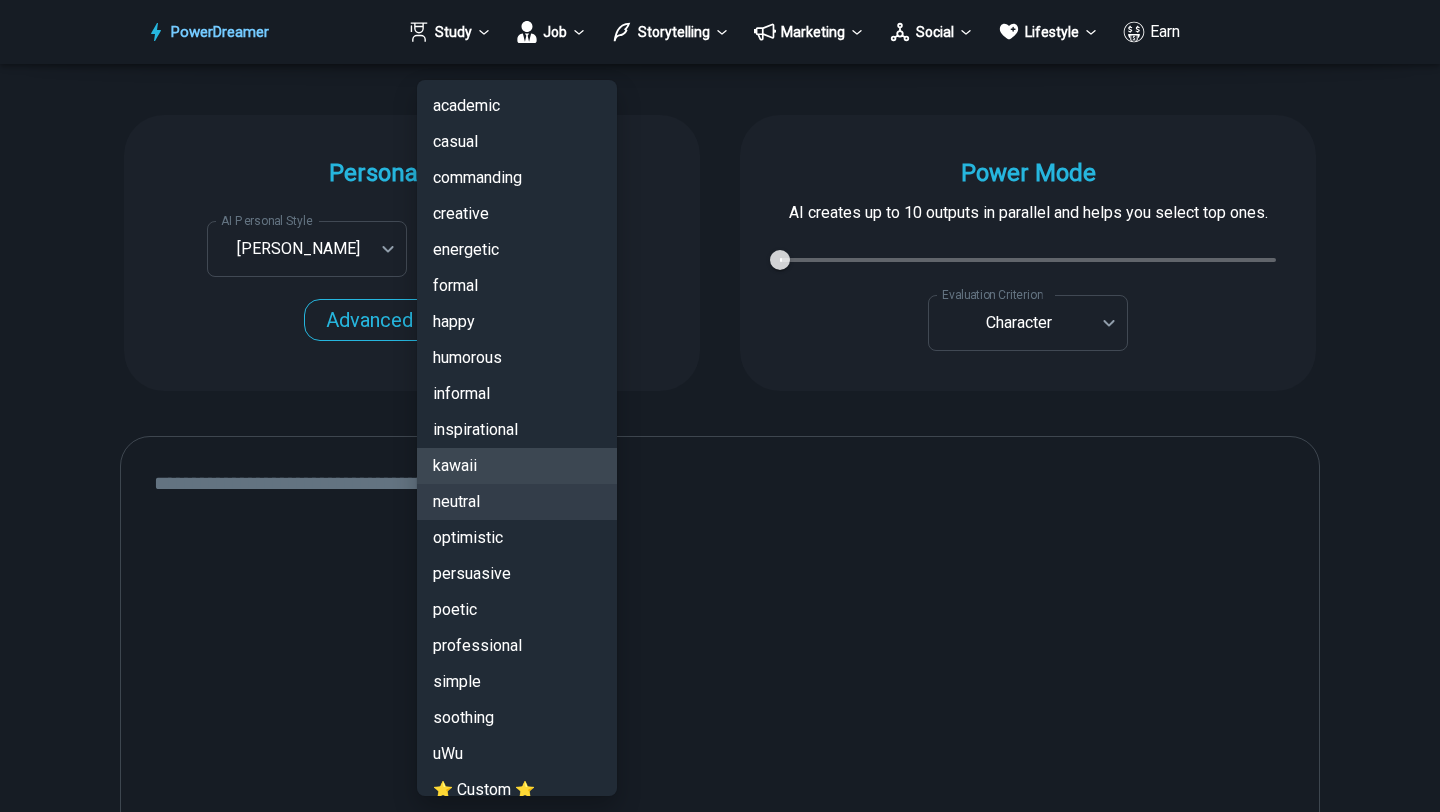 type 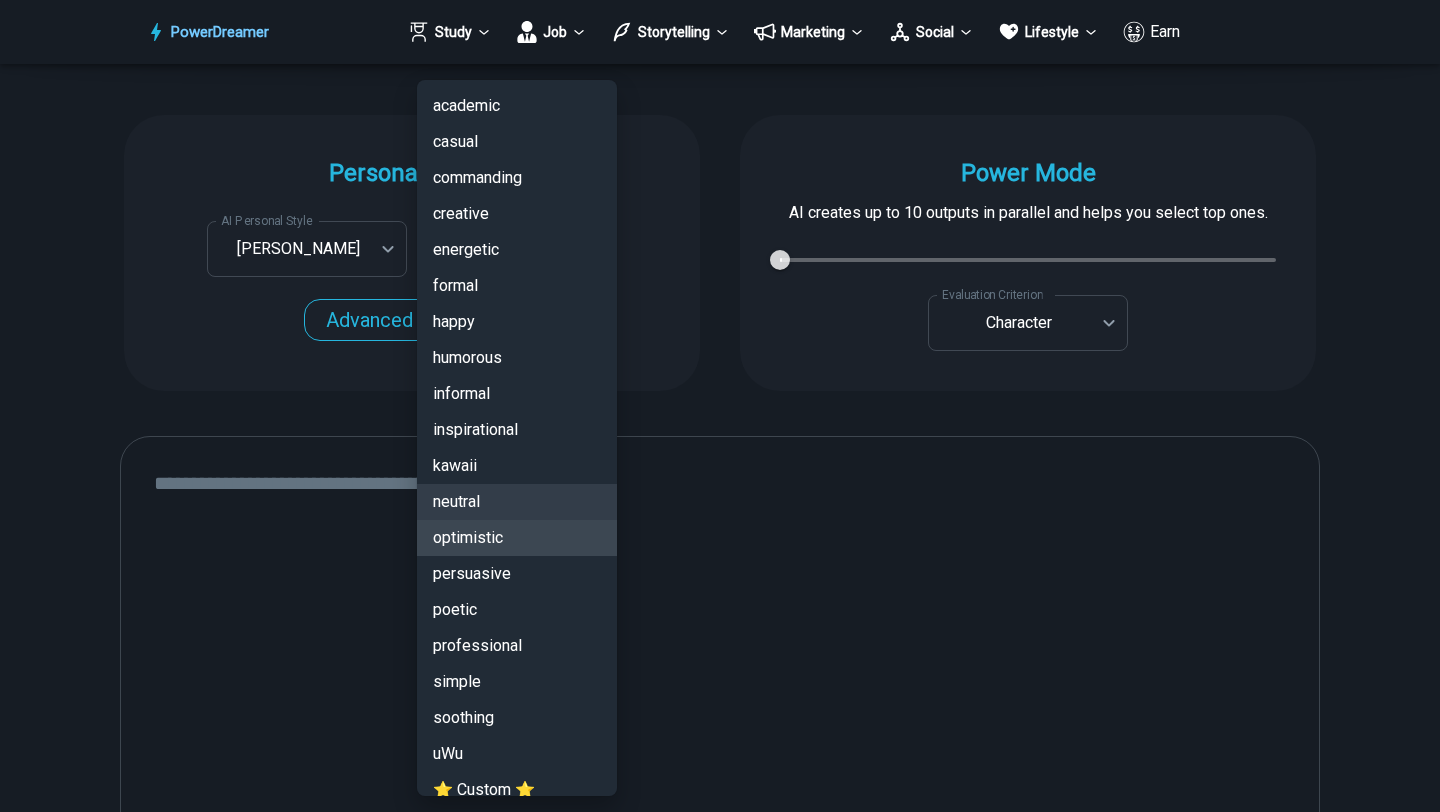 type 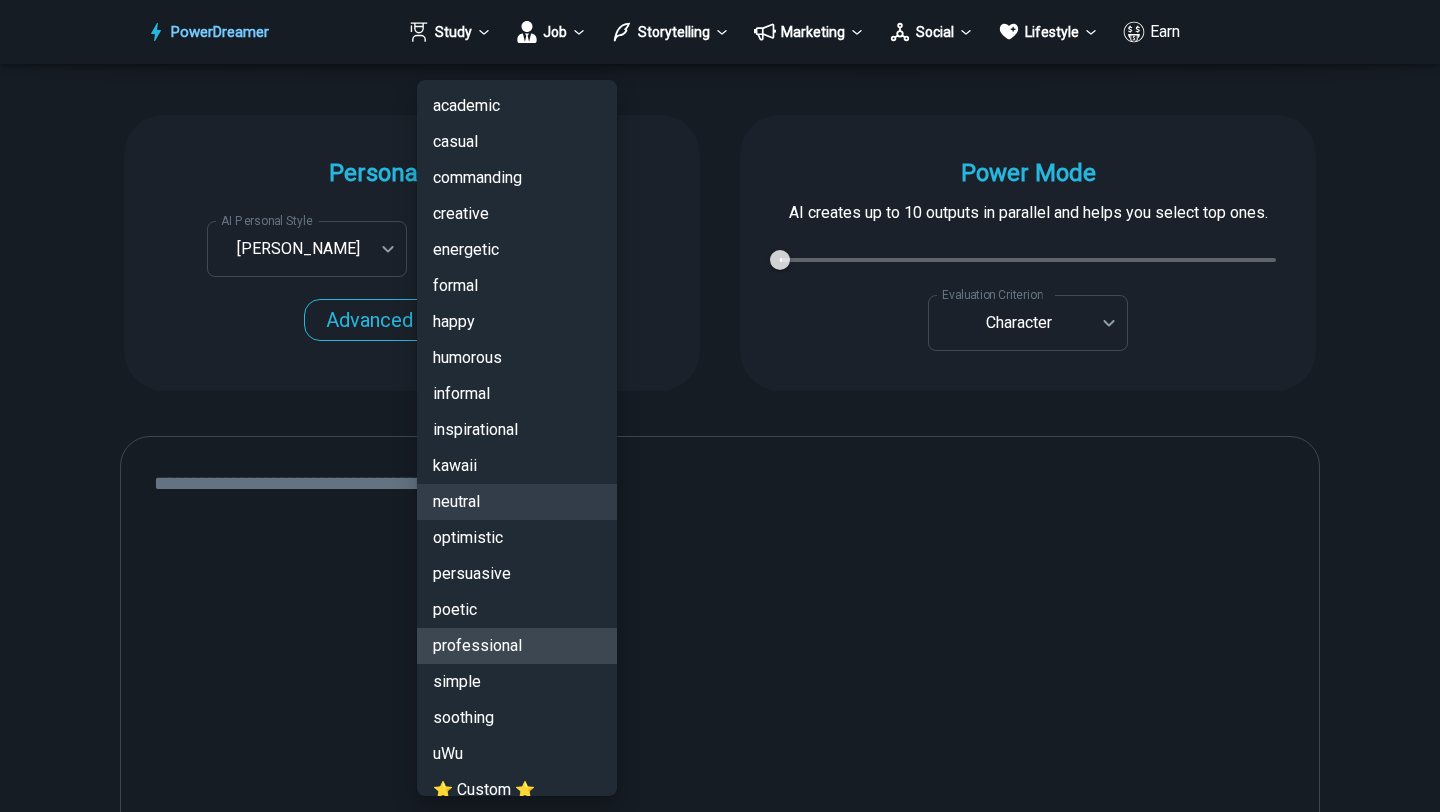 type 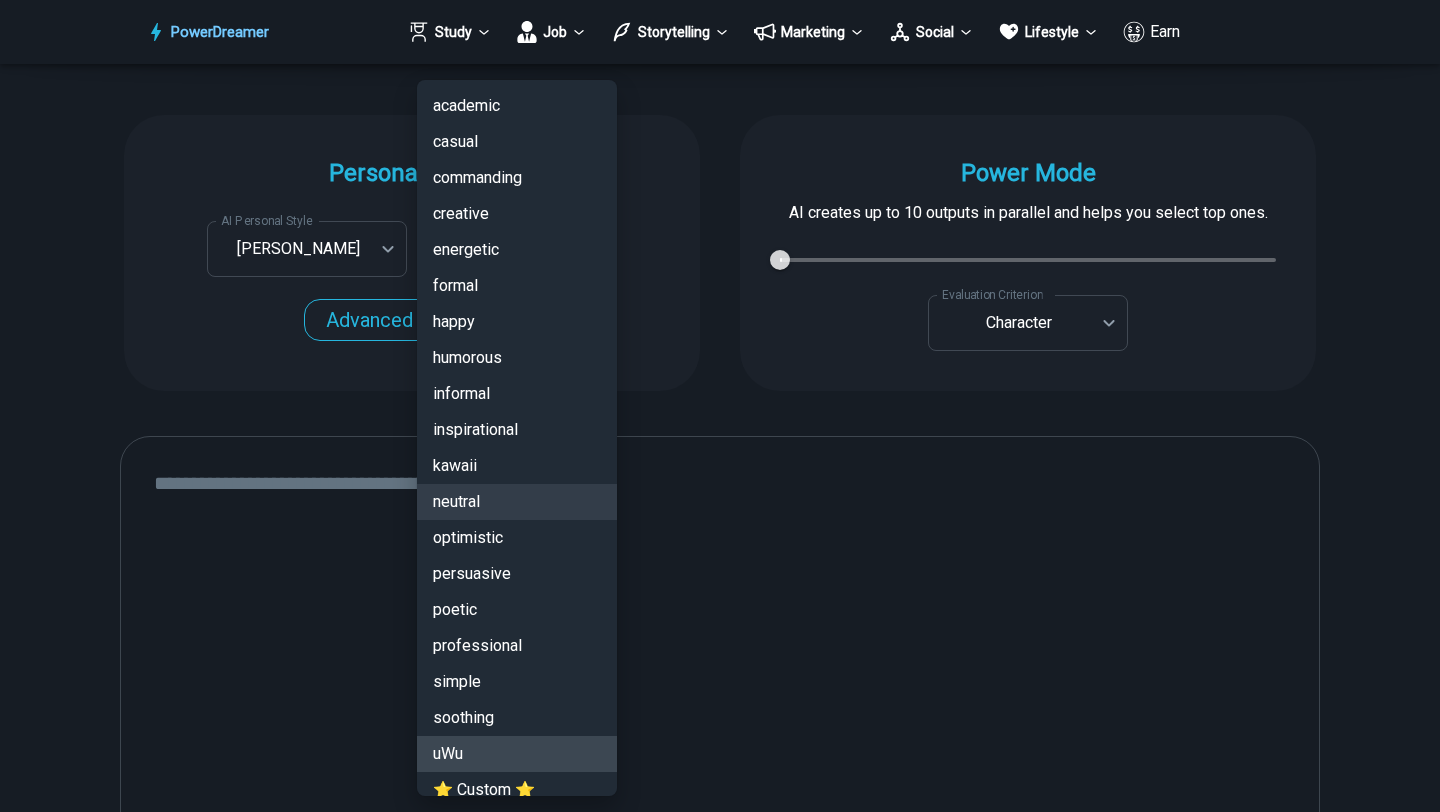 type 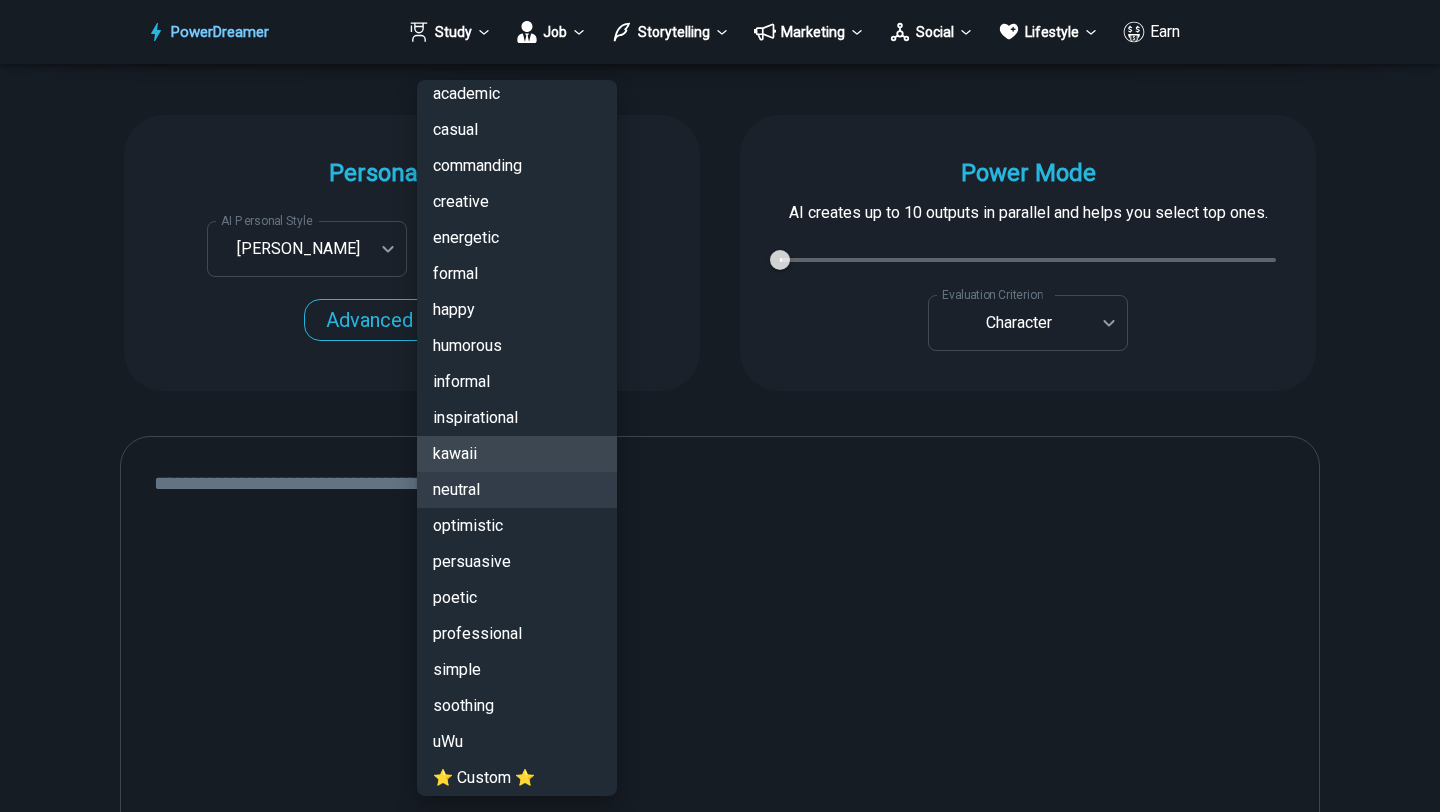 type 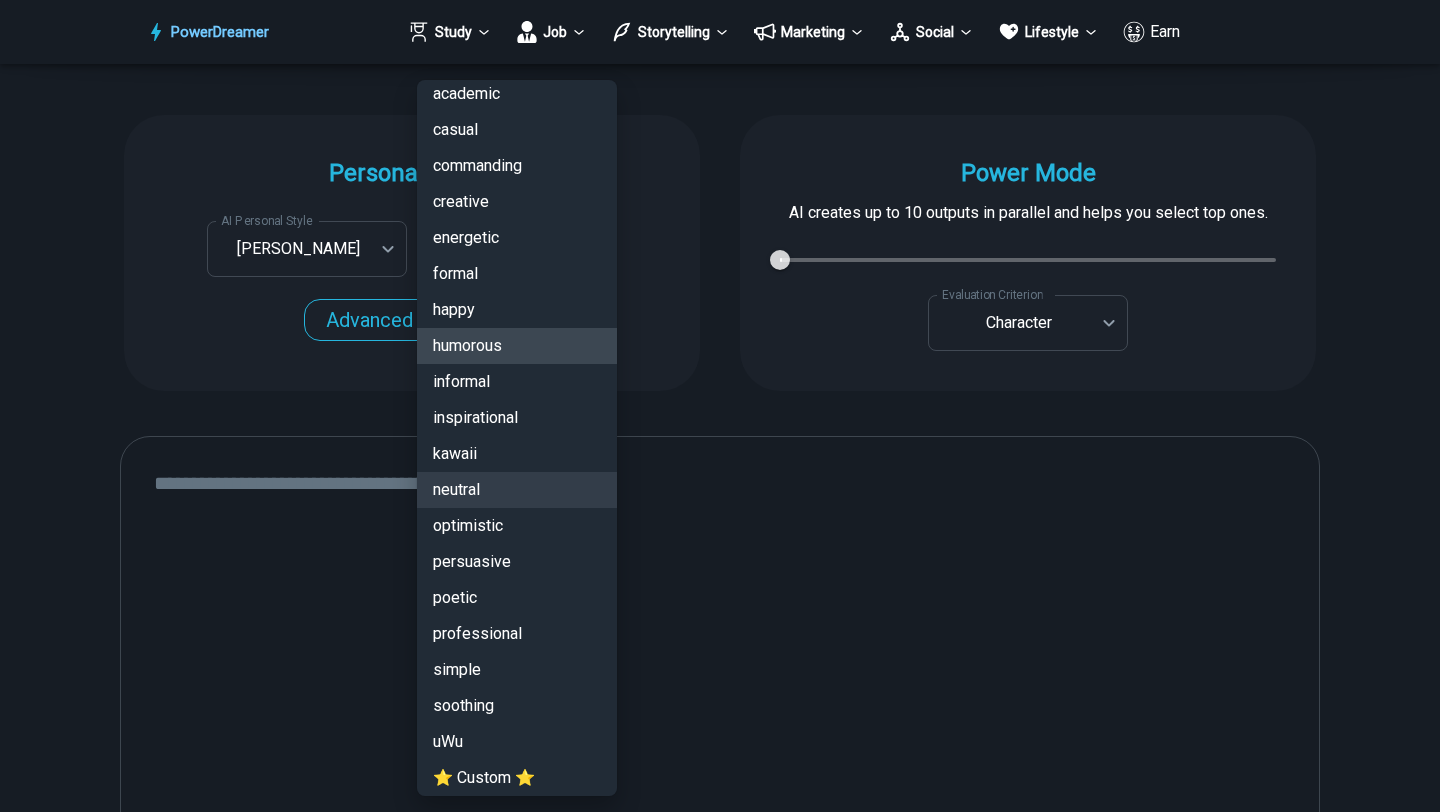type 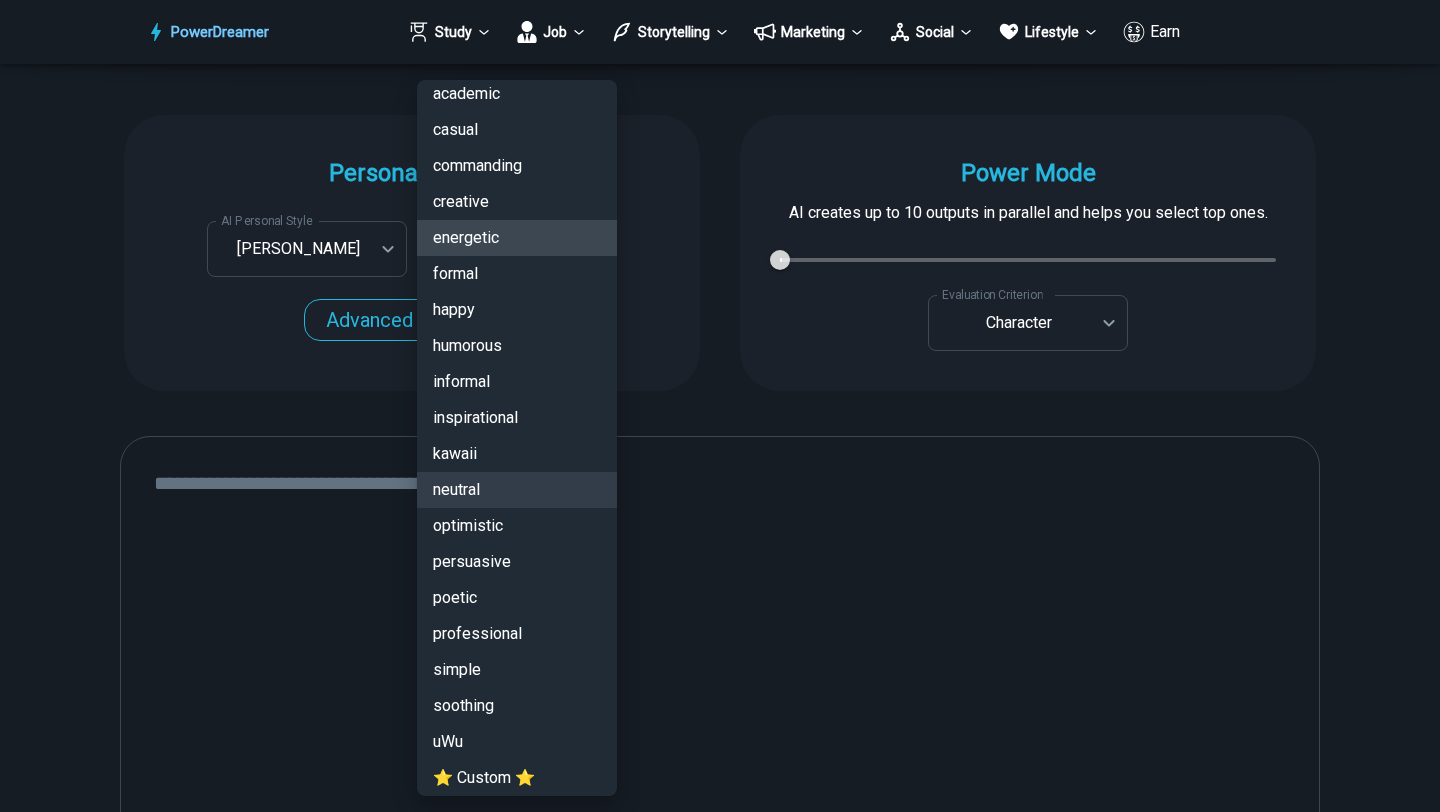 type 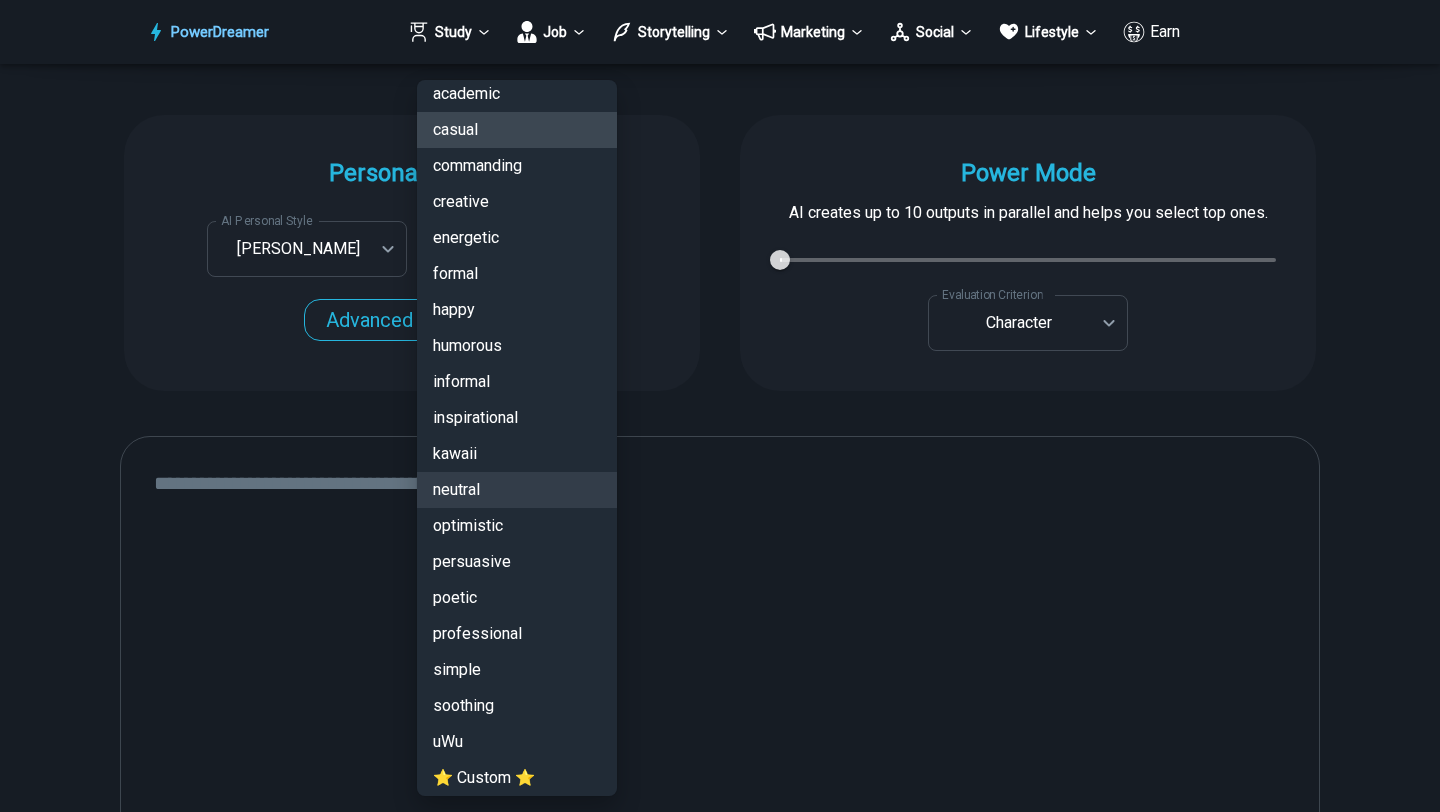 type 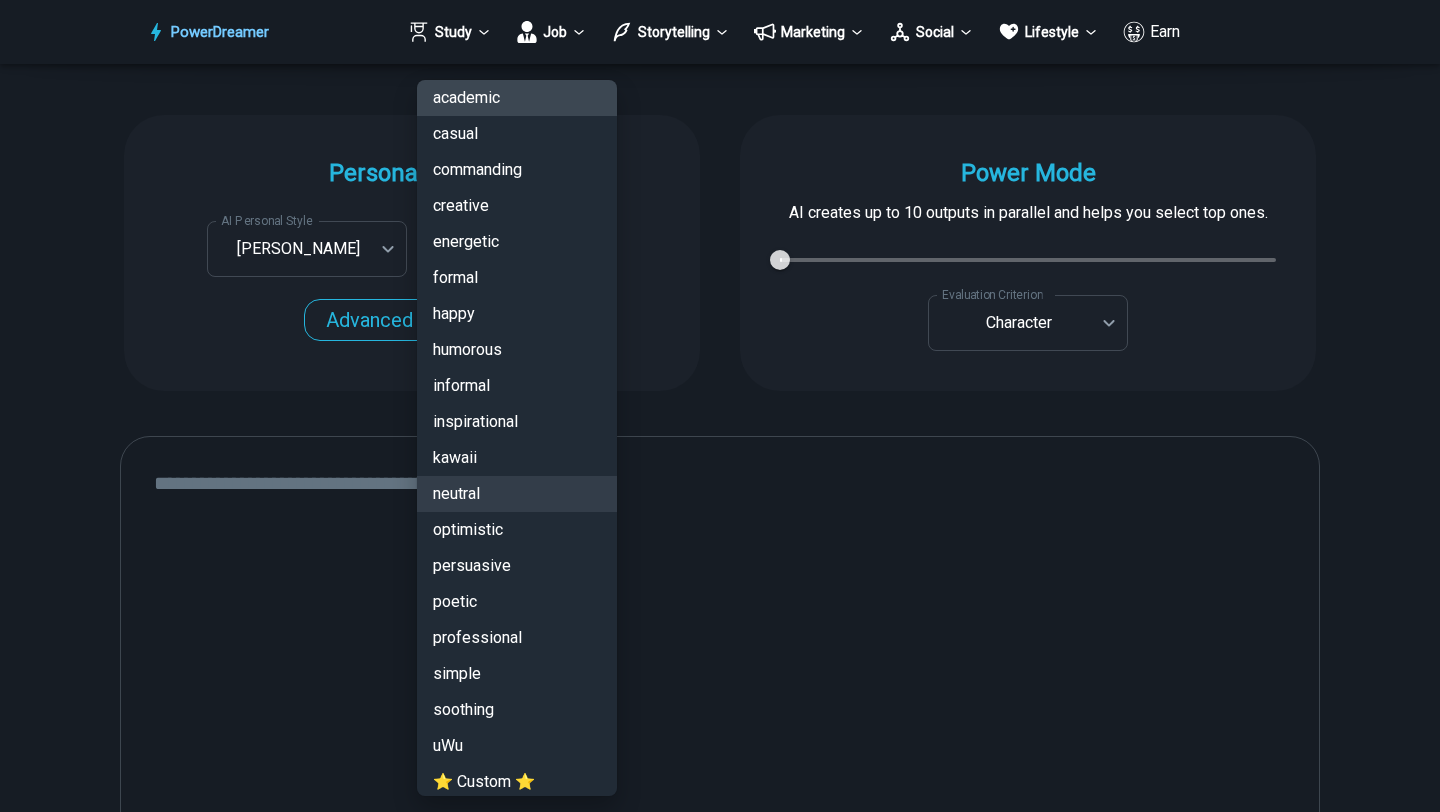 click at bounding box center [720, 406] 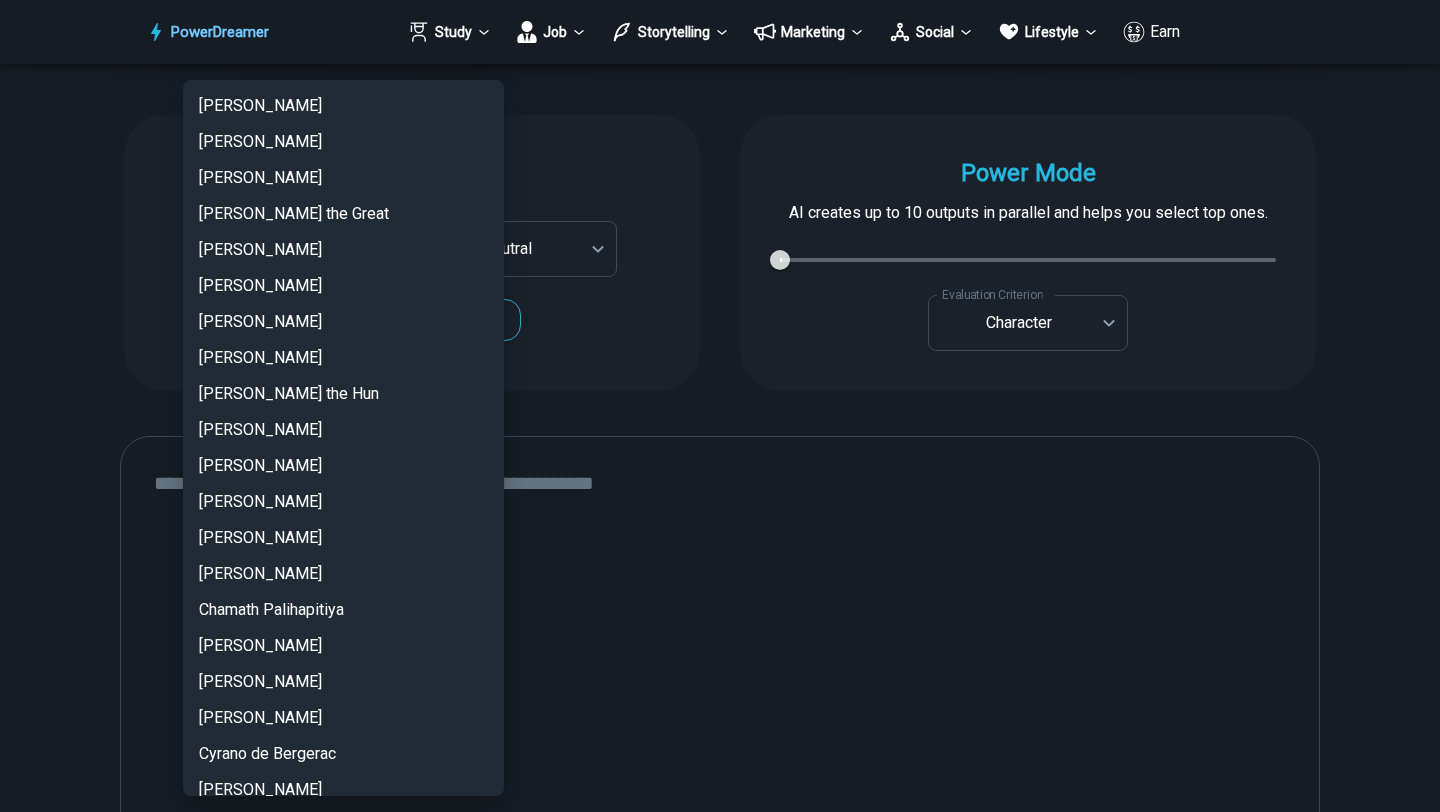 click on "PowerDreamer Study Job Storytelling Marketing Social Lifestyle Earn AI Story Generator Generate a story in your desired style START Faster with PowerDreamer 214,049  AI-Generated Outputs.  60,000+ Users. 60+ AI Tools. PowerDreamer saved me a ton of stress and even more time. Highly recommend. [PERSON_NAME] is a writer and producer with experience at Morning Rush, [US_STATE] PBS, Metro Weekly and The [US_STATE] Times I received a job offer [DATE] that your awesome website helped me get. Thank you! I will be singing your praises. [PERSON_NAME] signed up to PowerDreamer [DATE] and received his job offer [DATE] Absolutely love this program!! I'm usually hesitant to pay for anything without being able to try it for free first. However, I was desperate to get resume writing help and this program far exceeded my expectations! I have been telling anyone I know looking for a job to try it. [PERSON_NAME] [PERSON_NAME], Product Manager in E-Commerce [PERSON_NAME] [PERSON_NAME] Made the job hunting process so easy! Age" at bounding box center [720, 587] 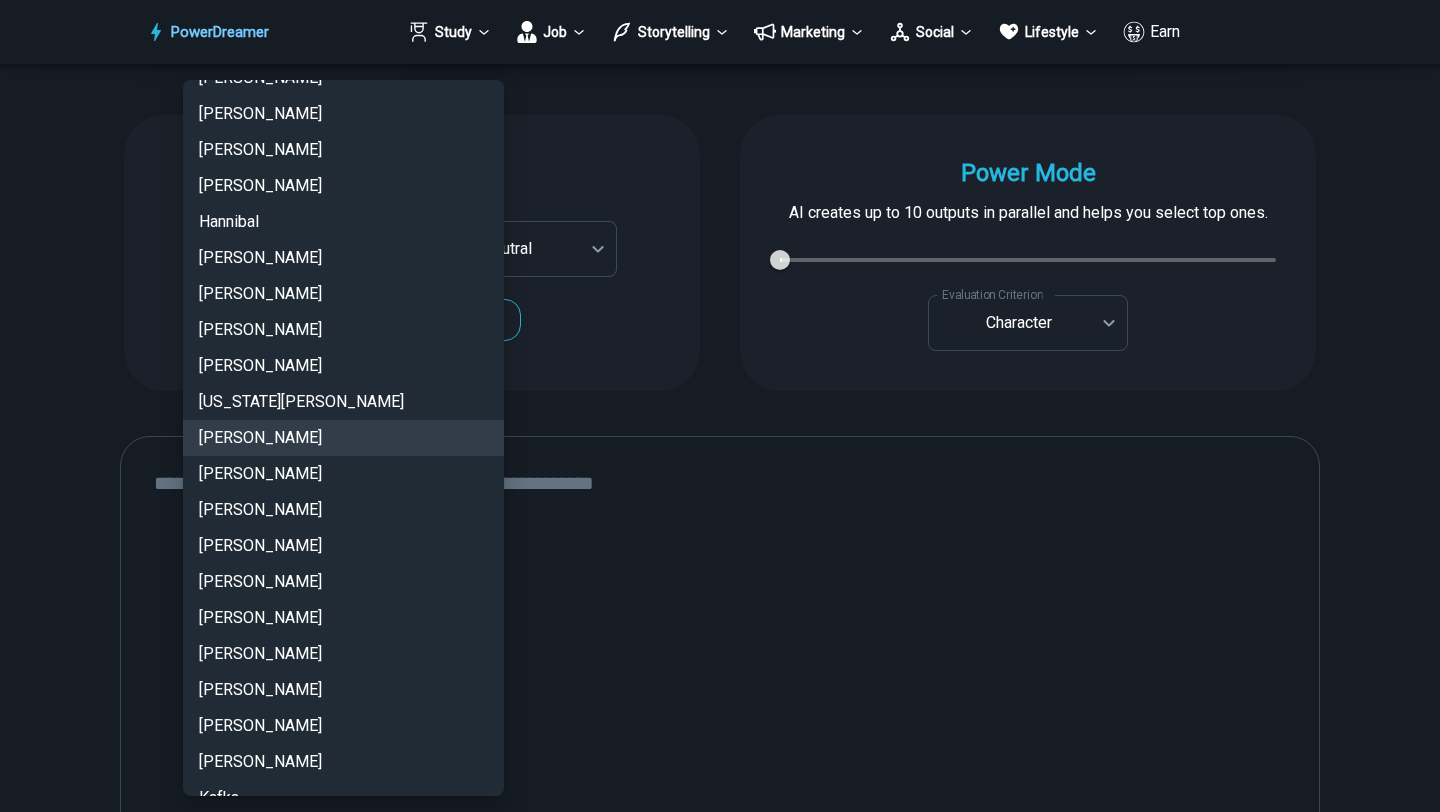type 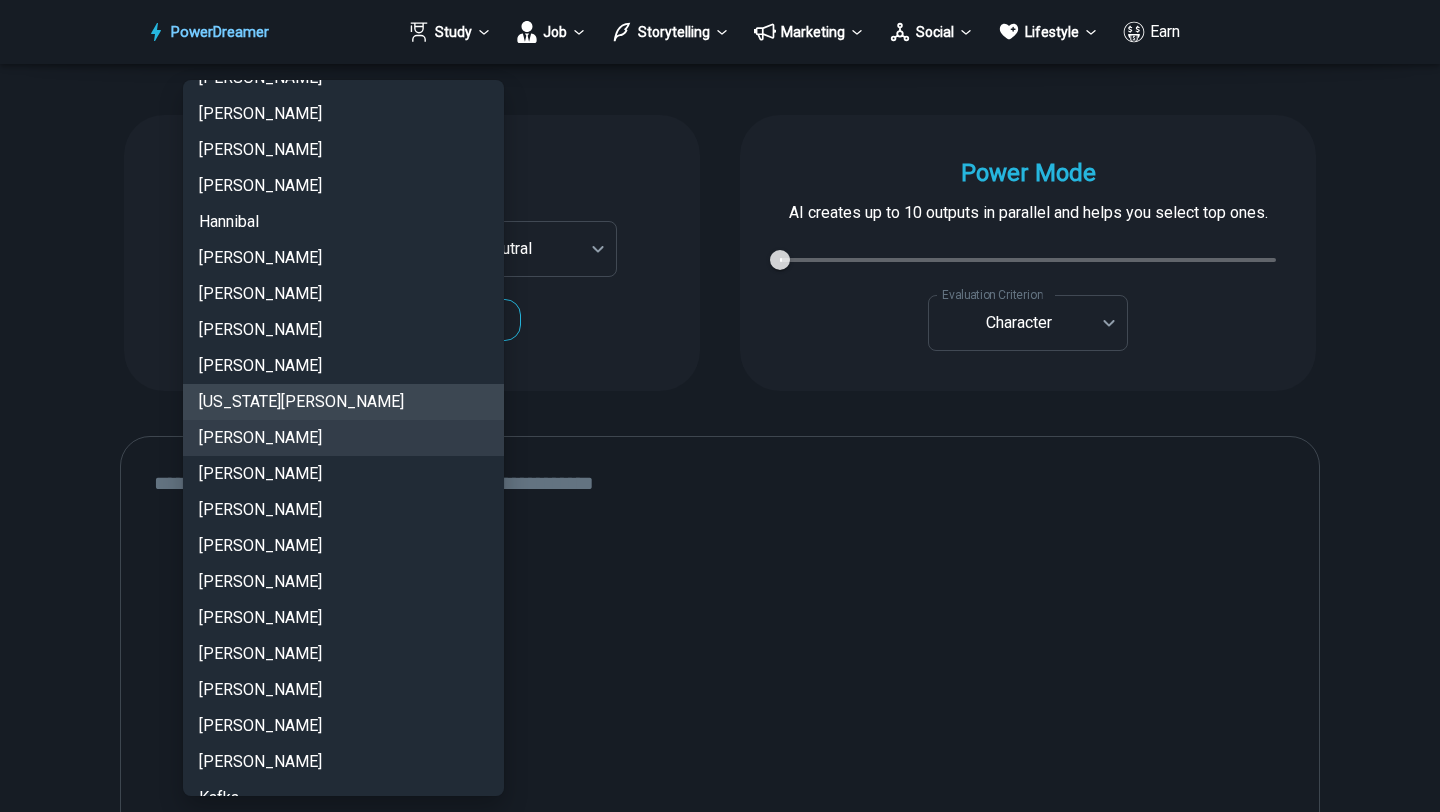 type 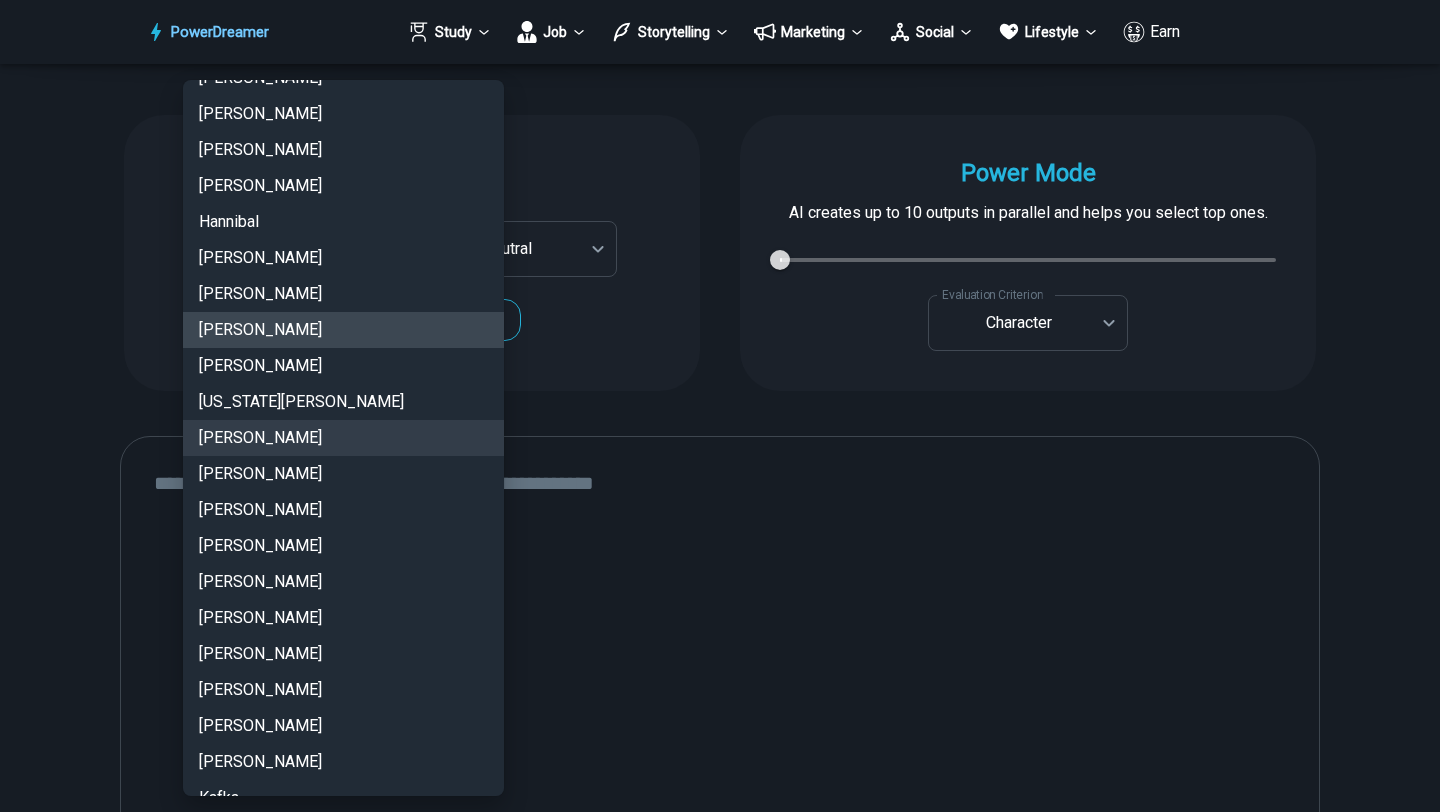 type 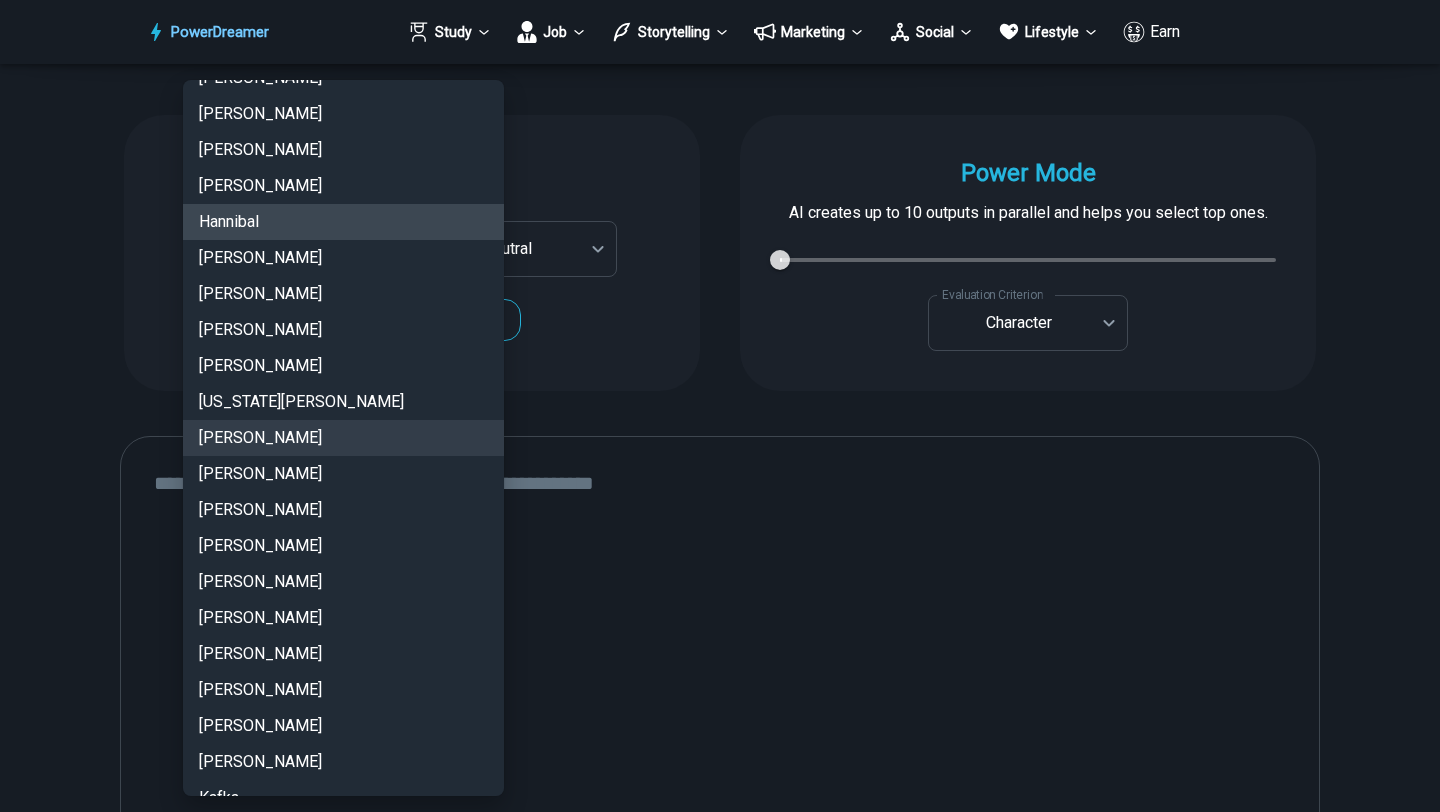 type 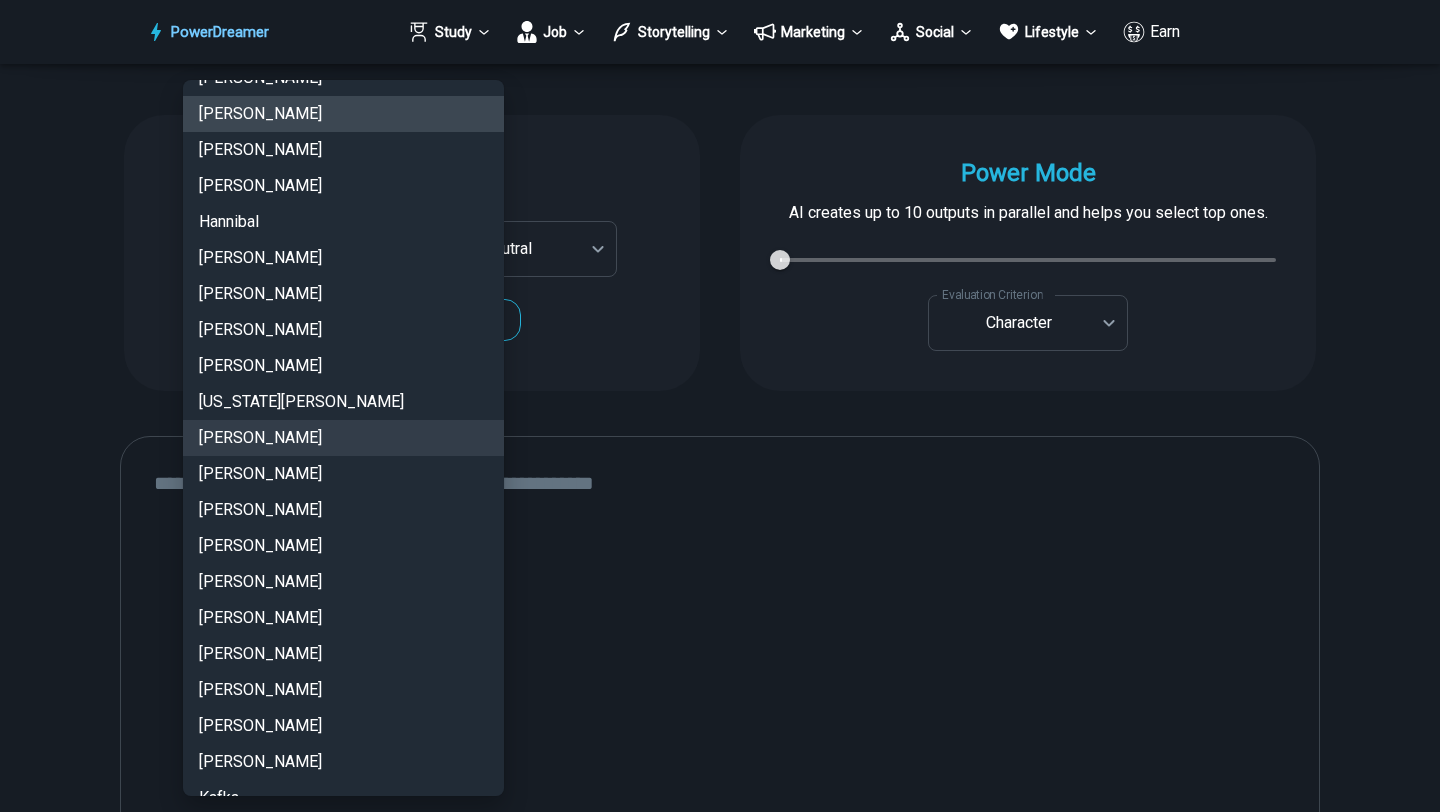 type 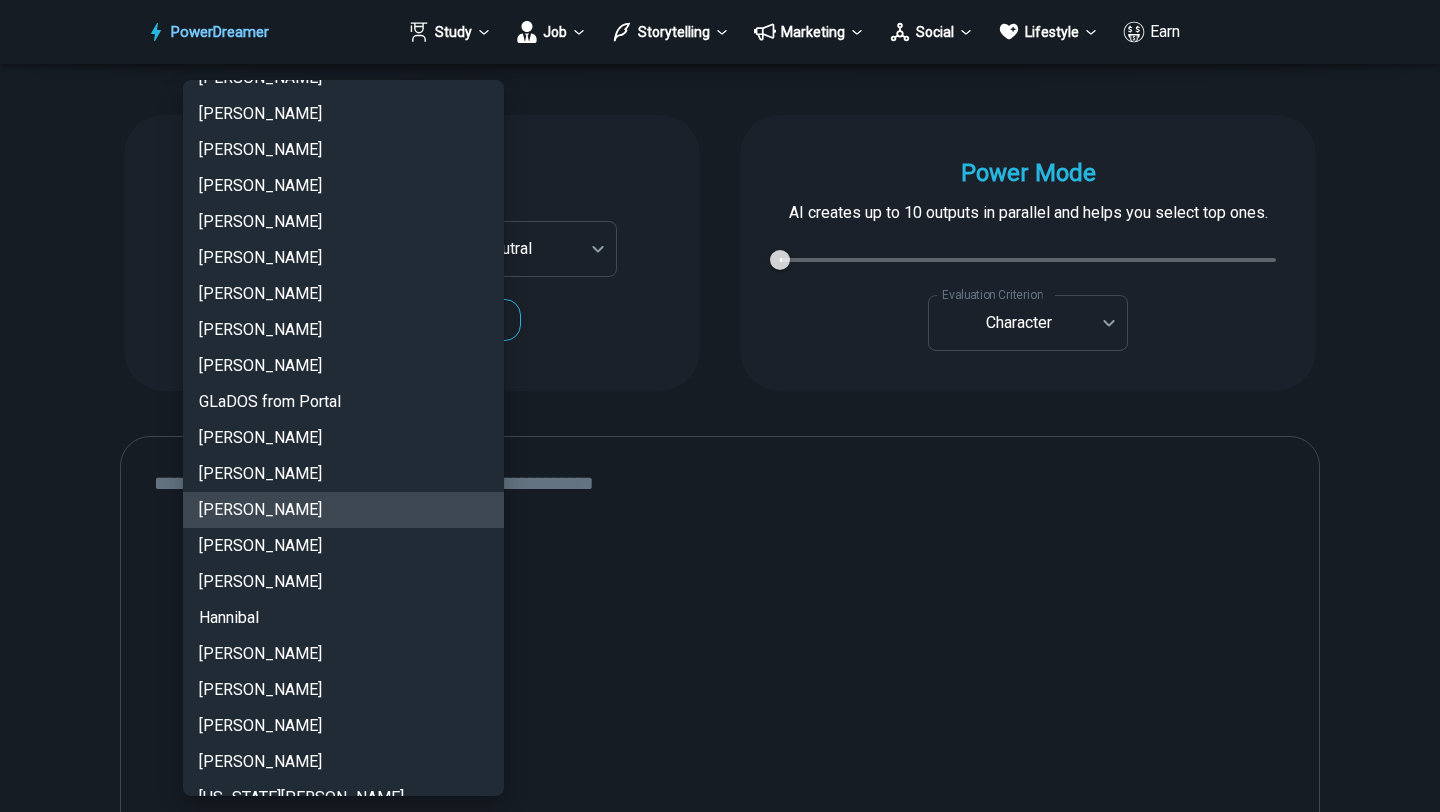 type 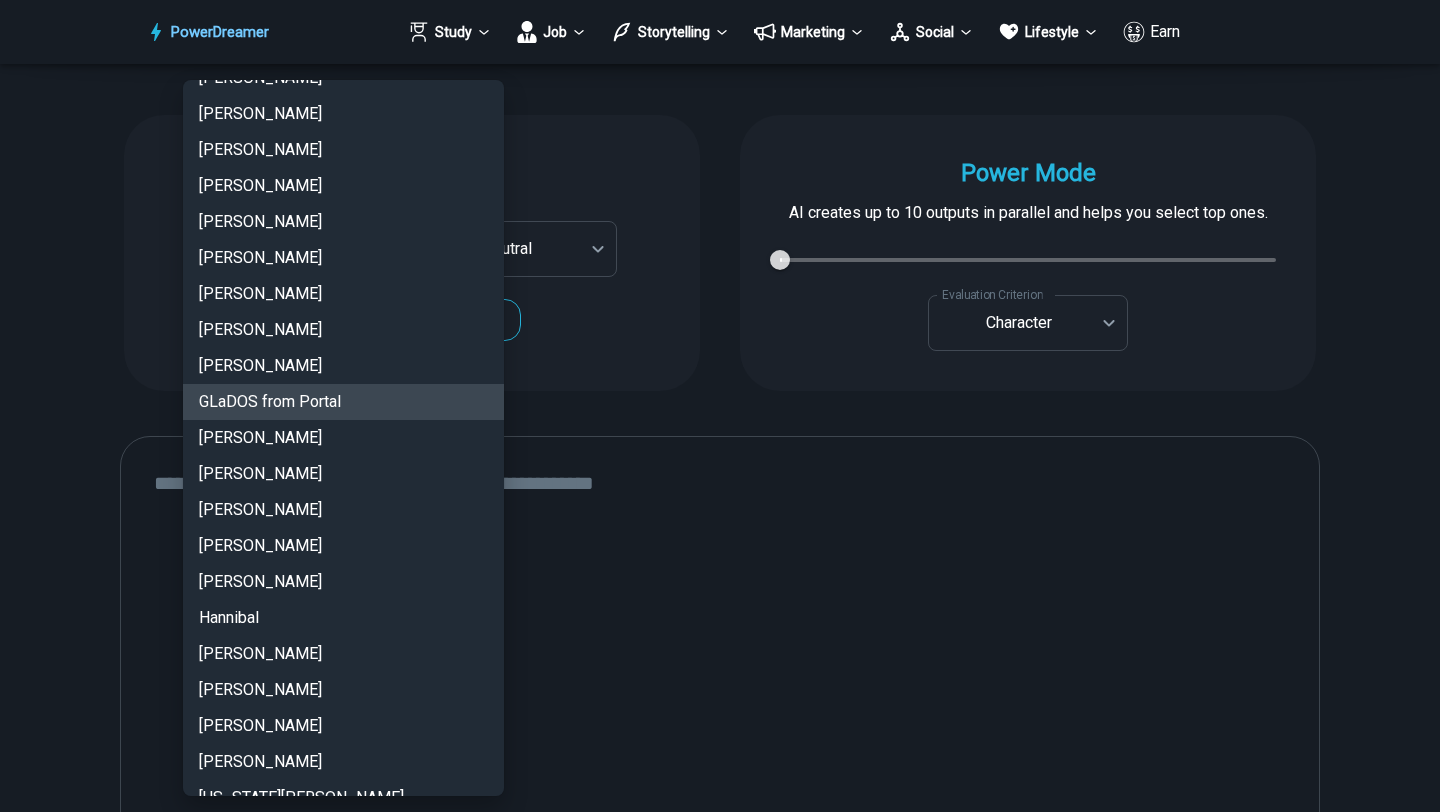 type 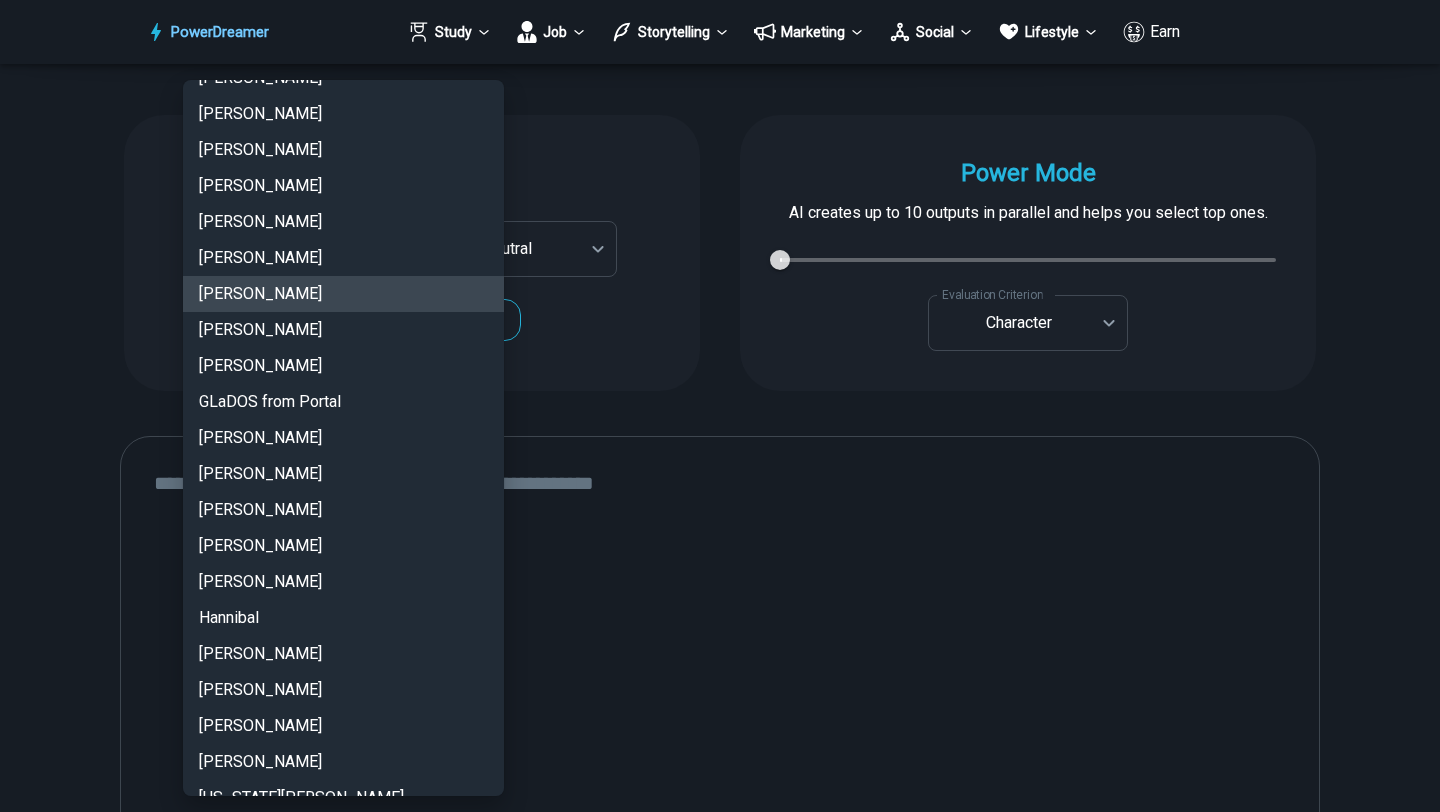 type 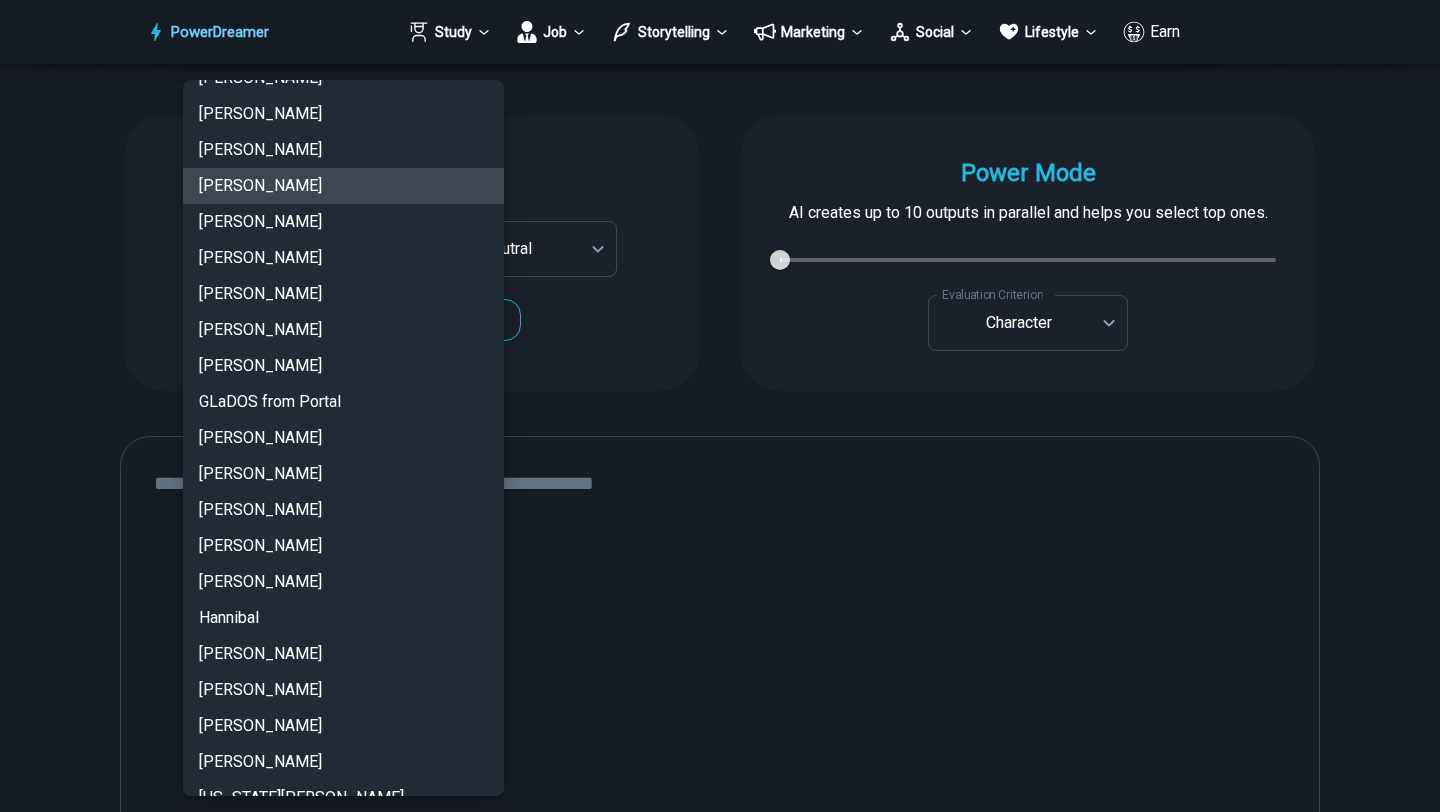 type 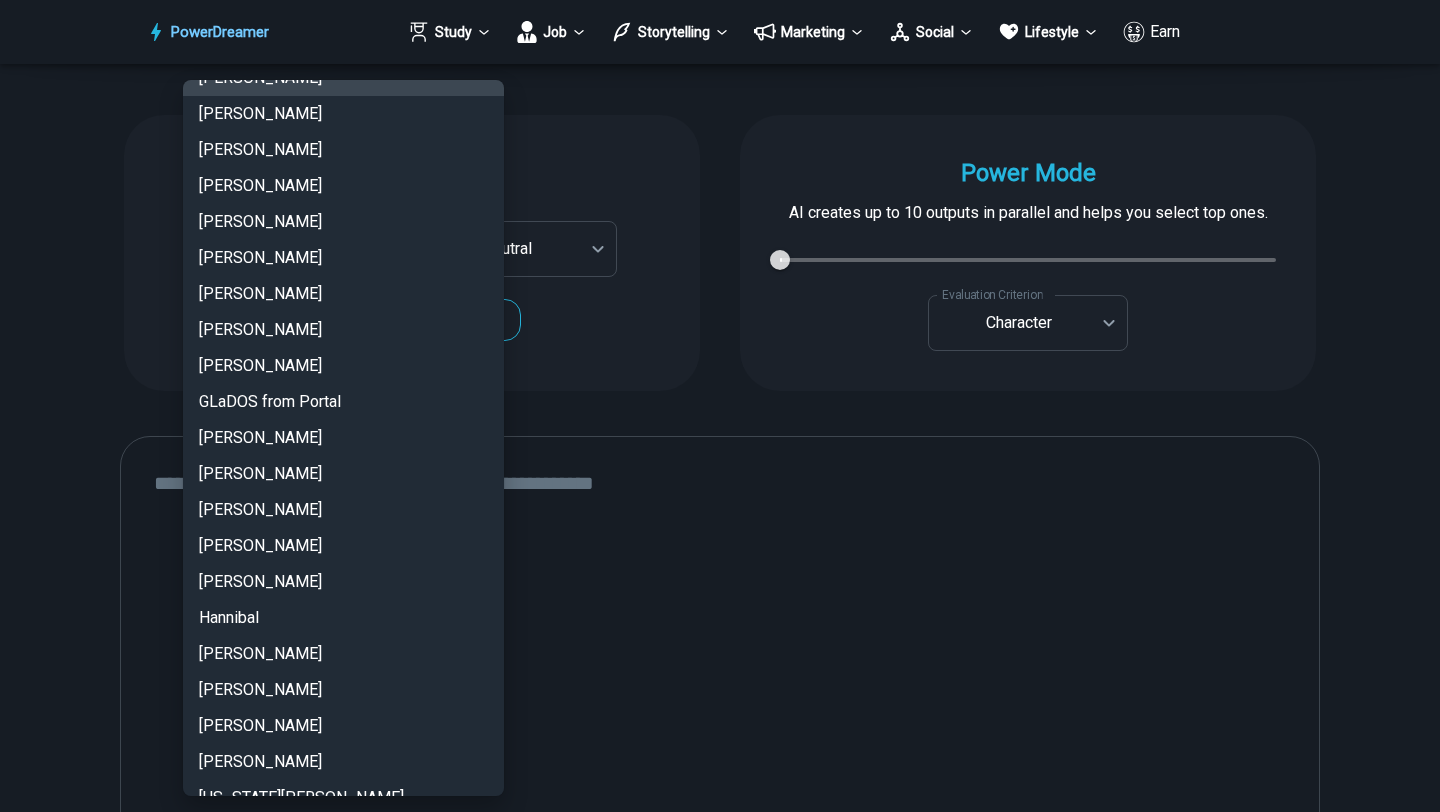 type 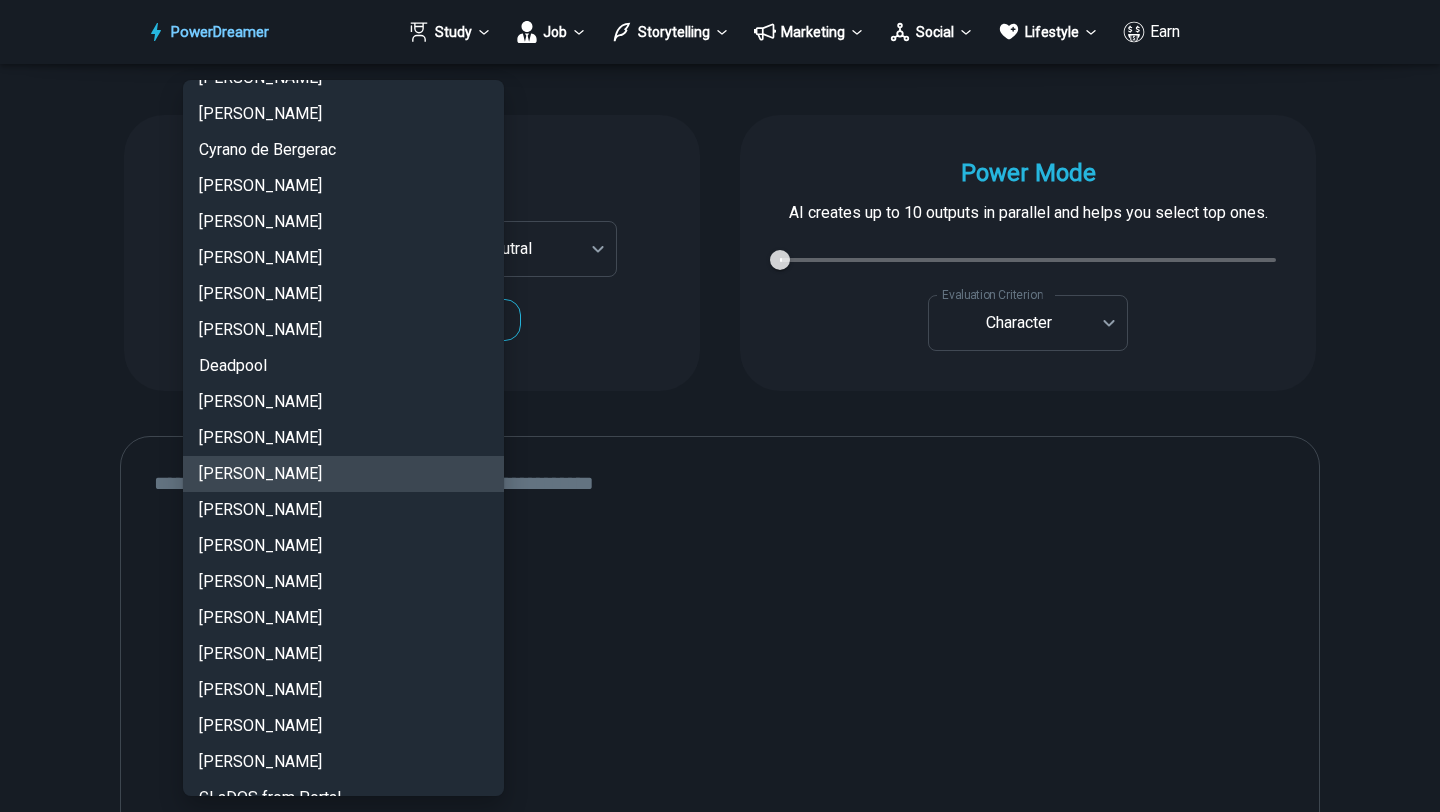 type 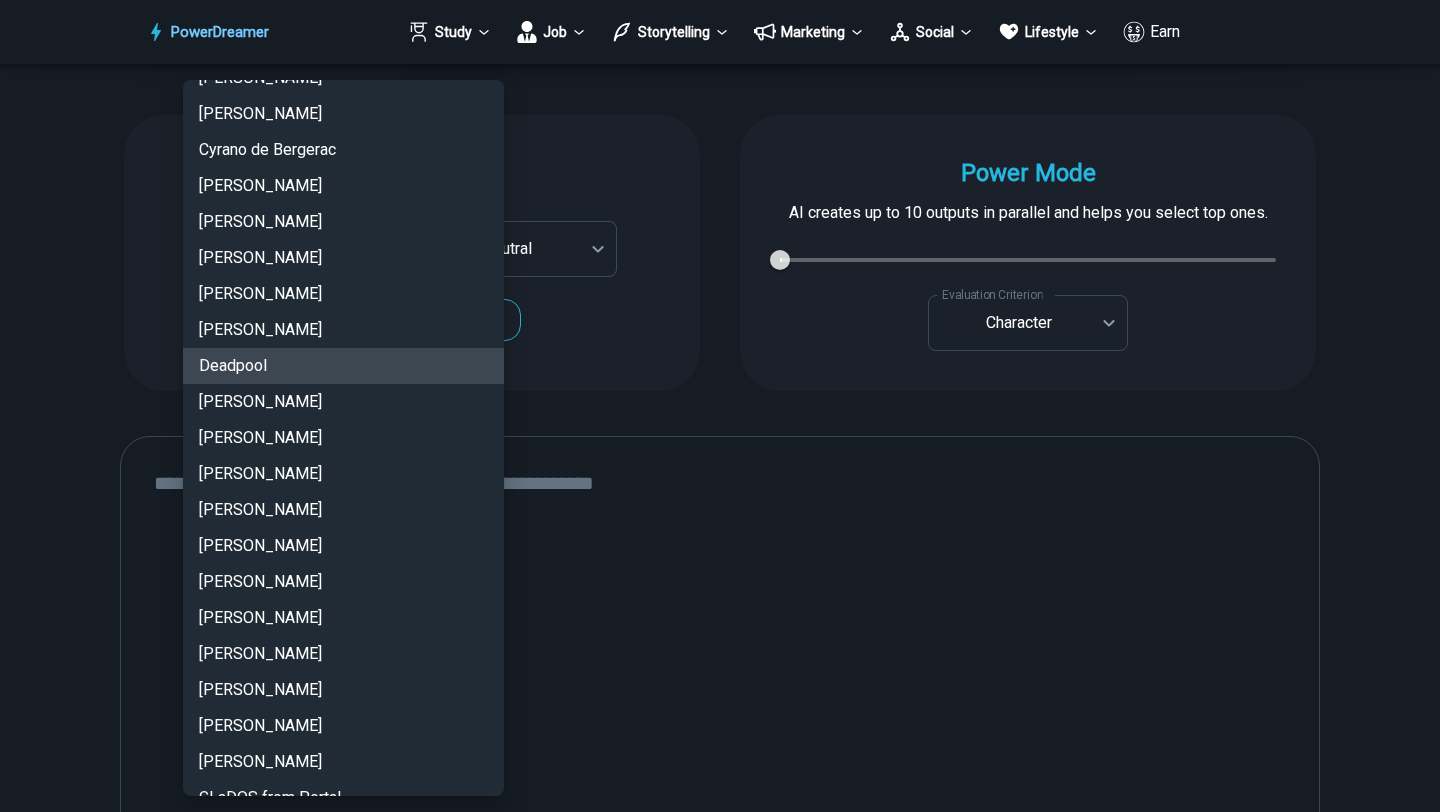 type 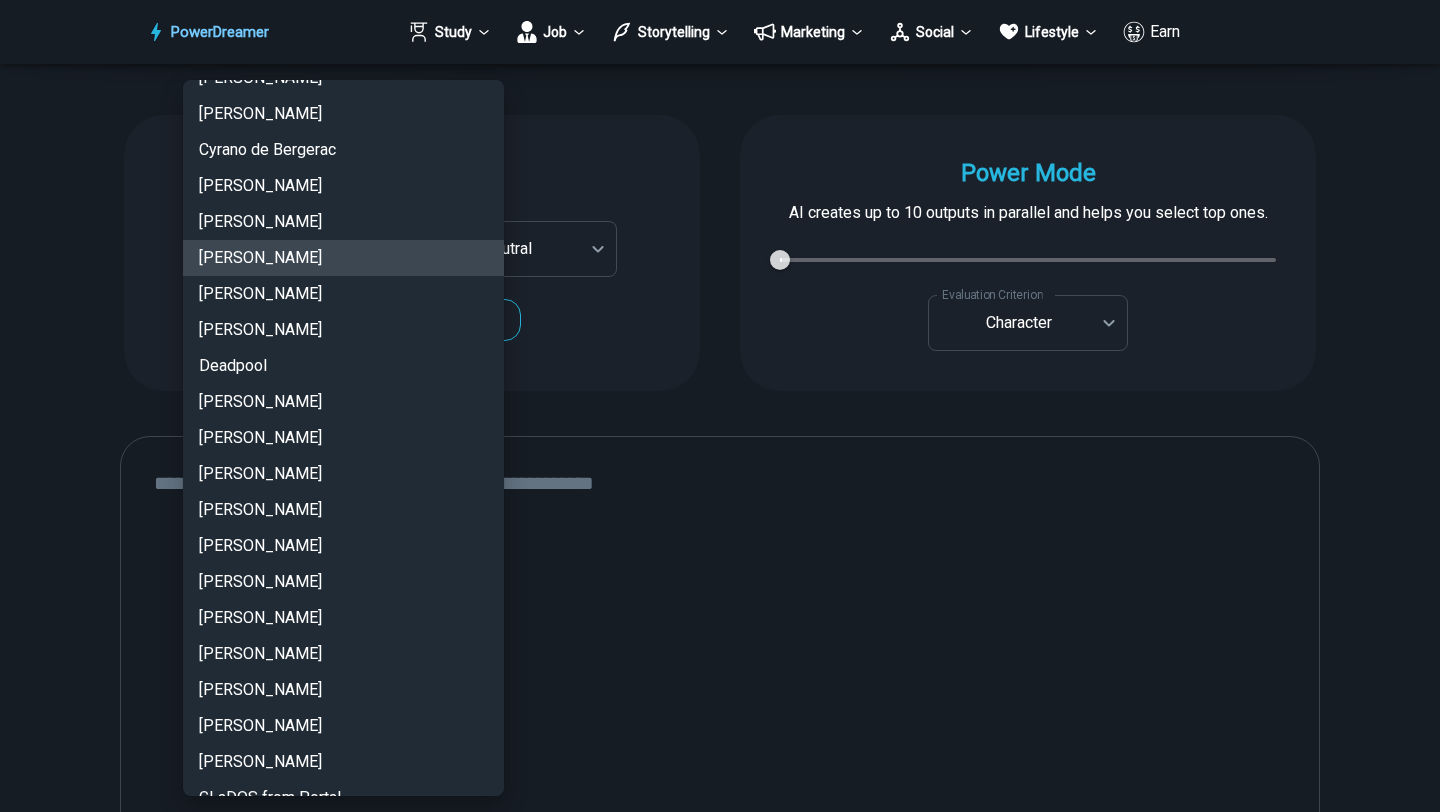 type 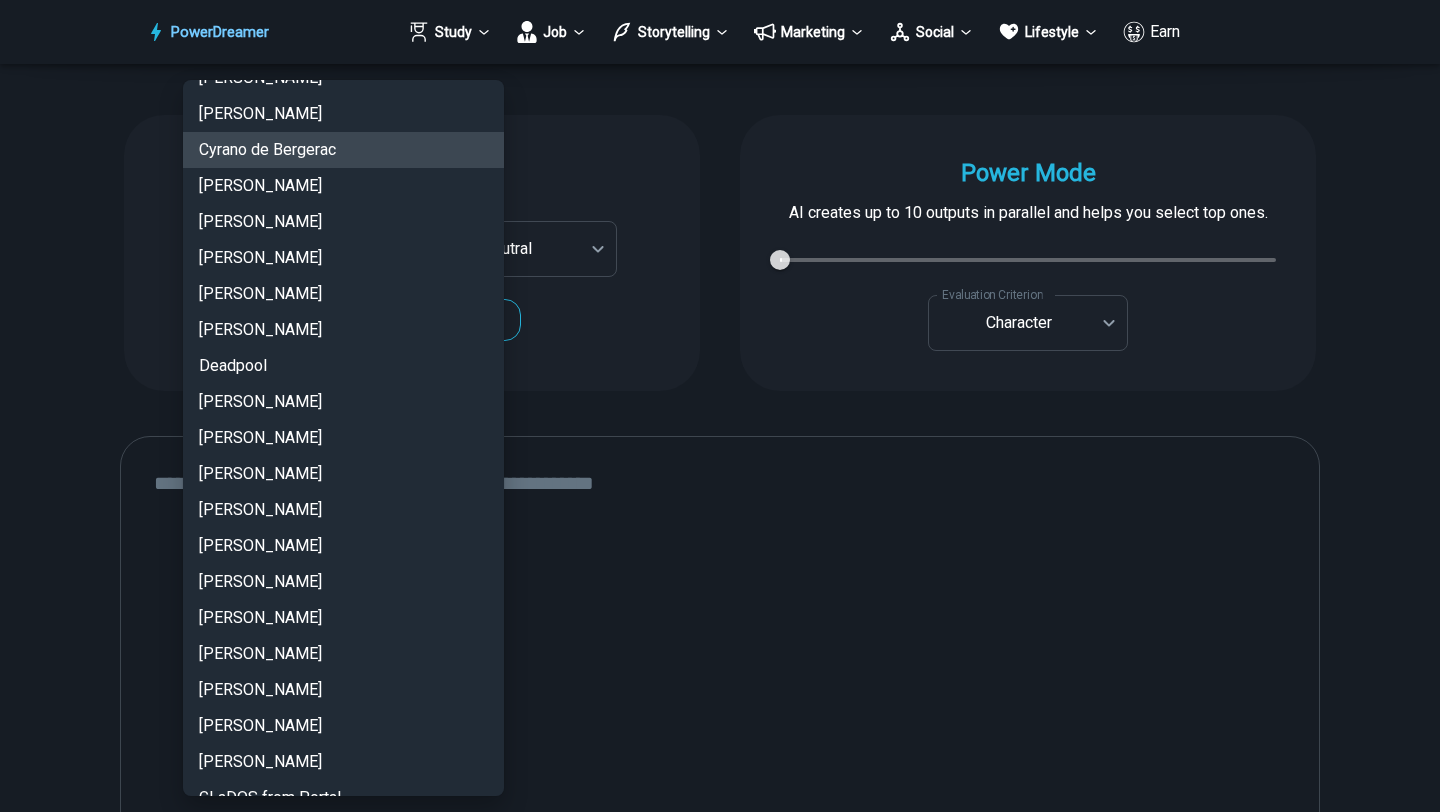 type 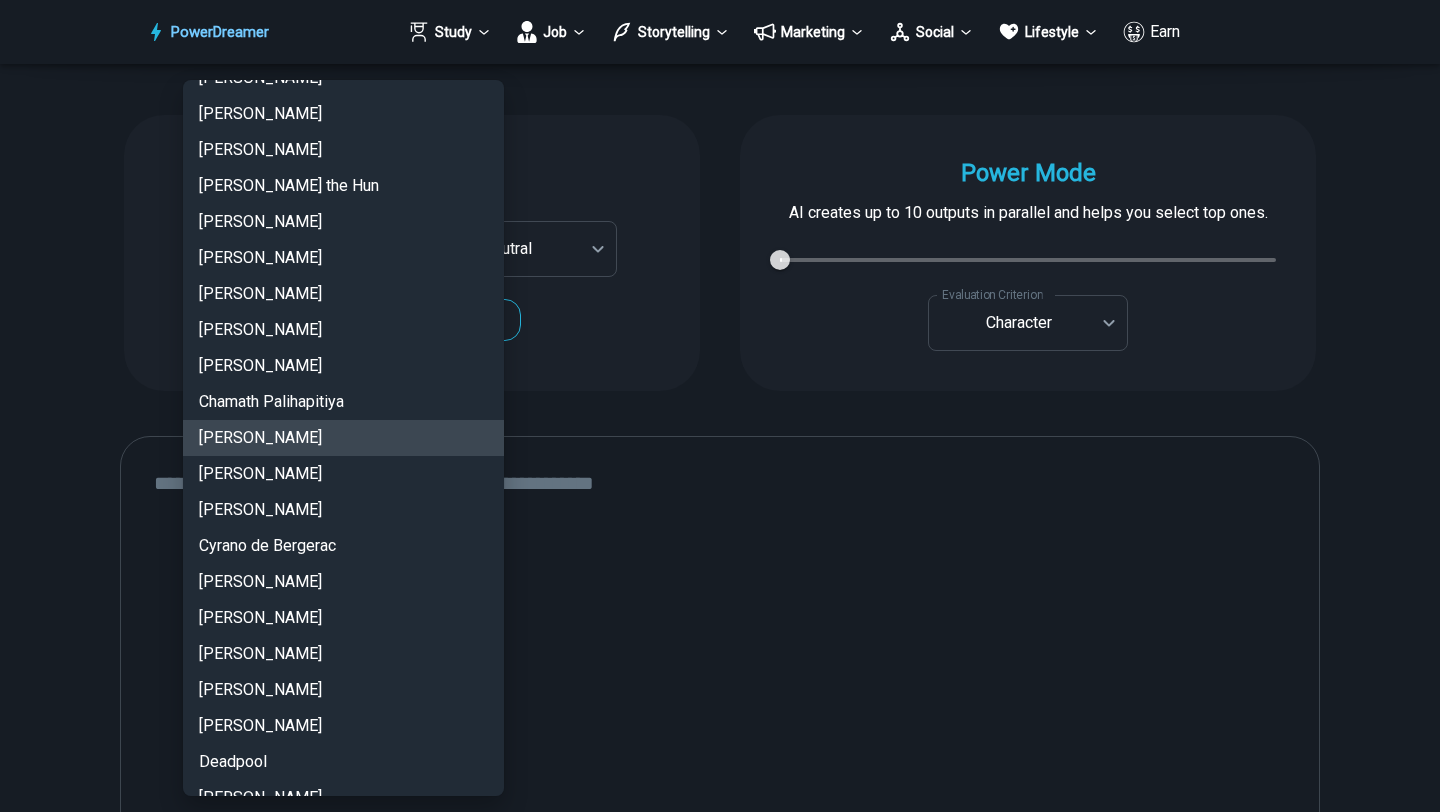 type 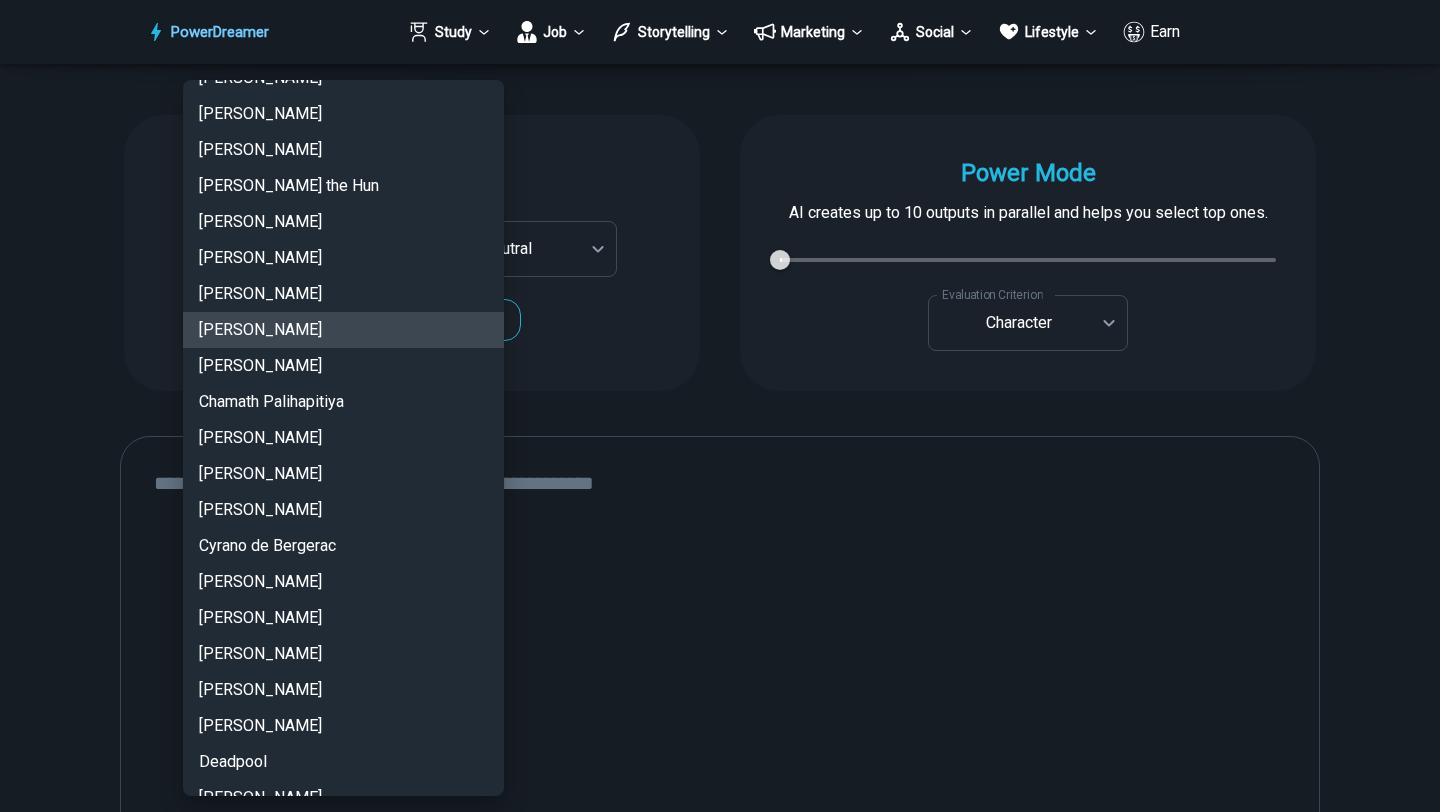 type 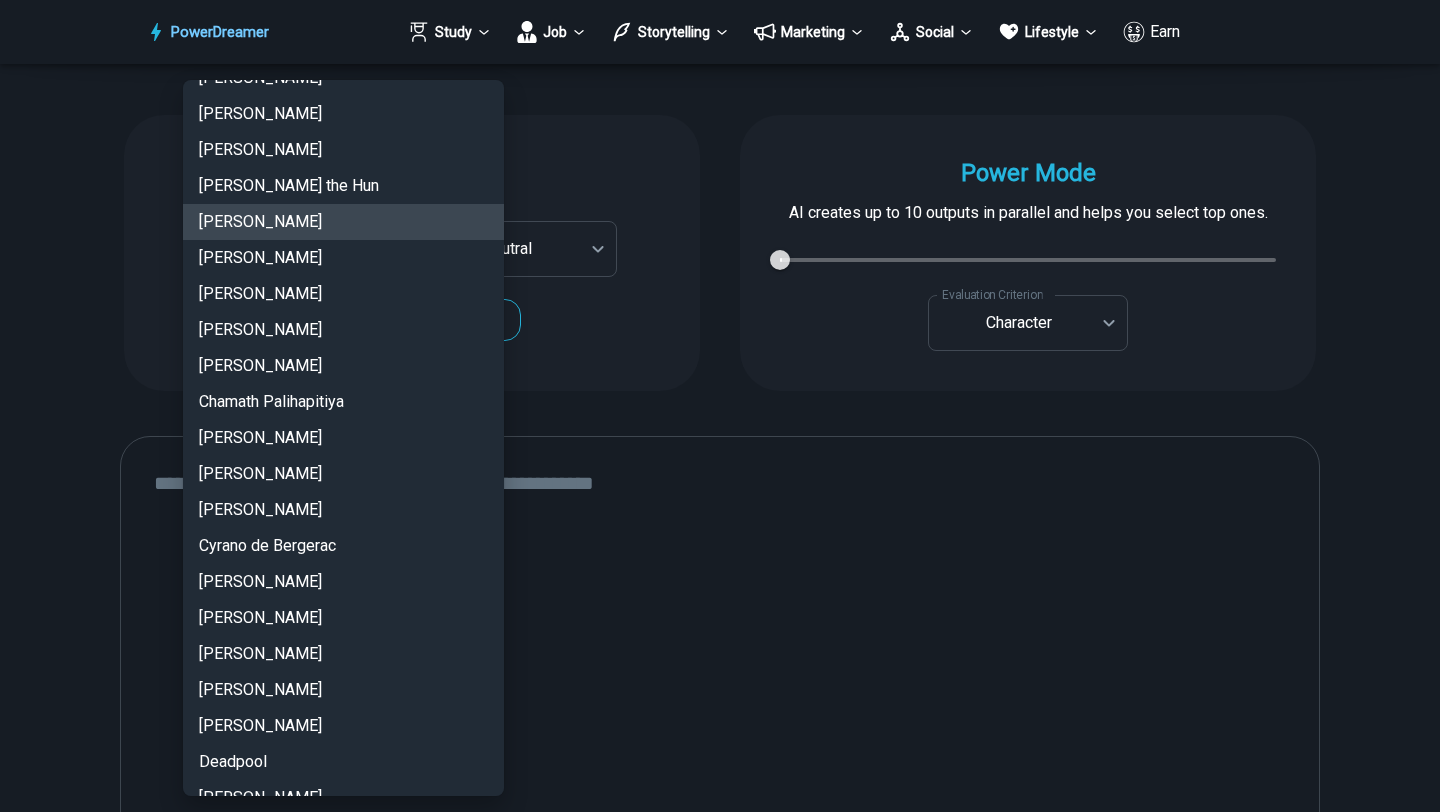 type 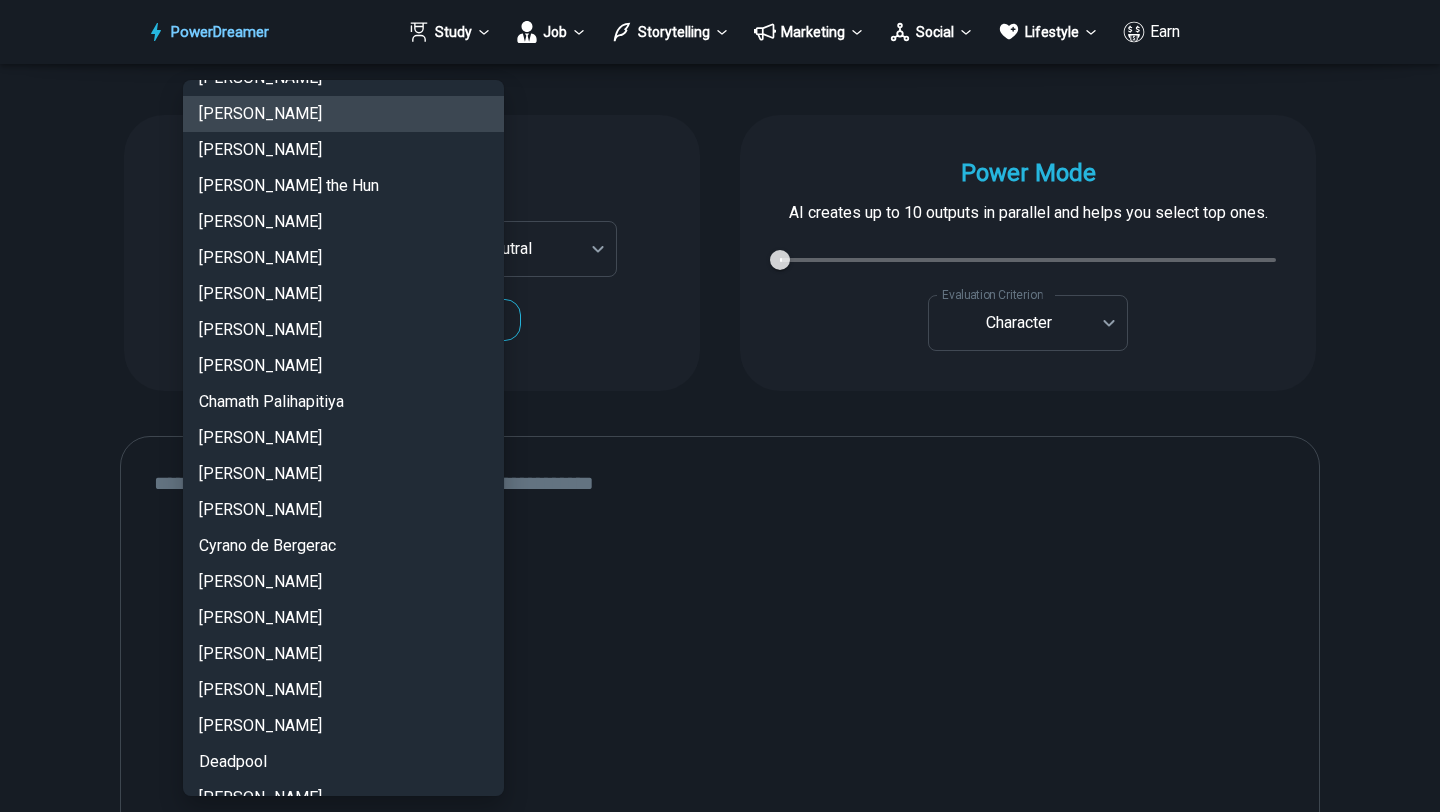 type 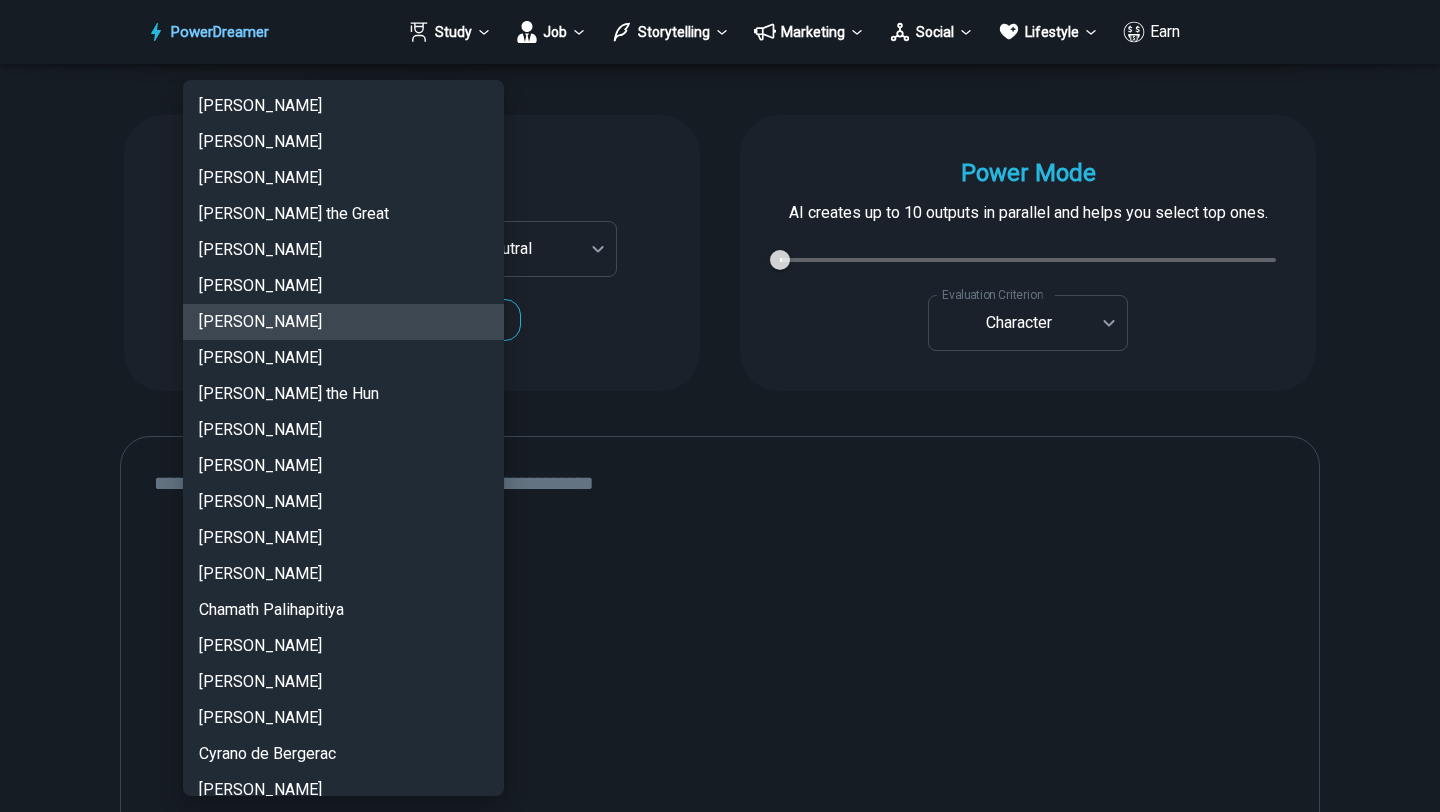 type 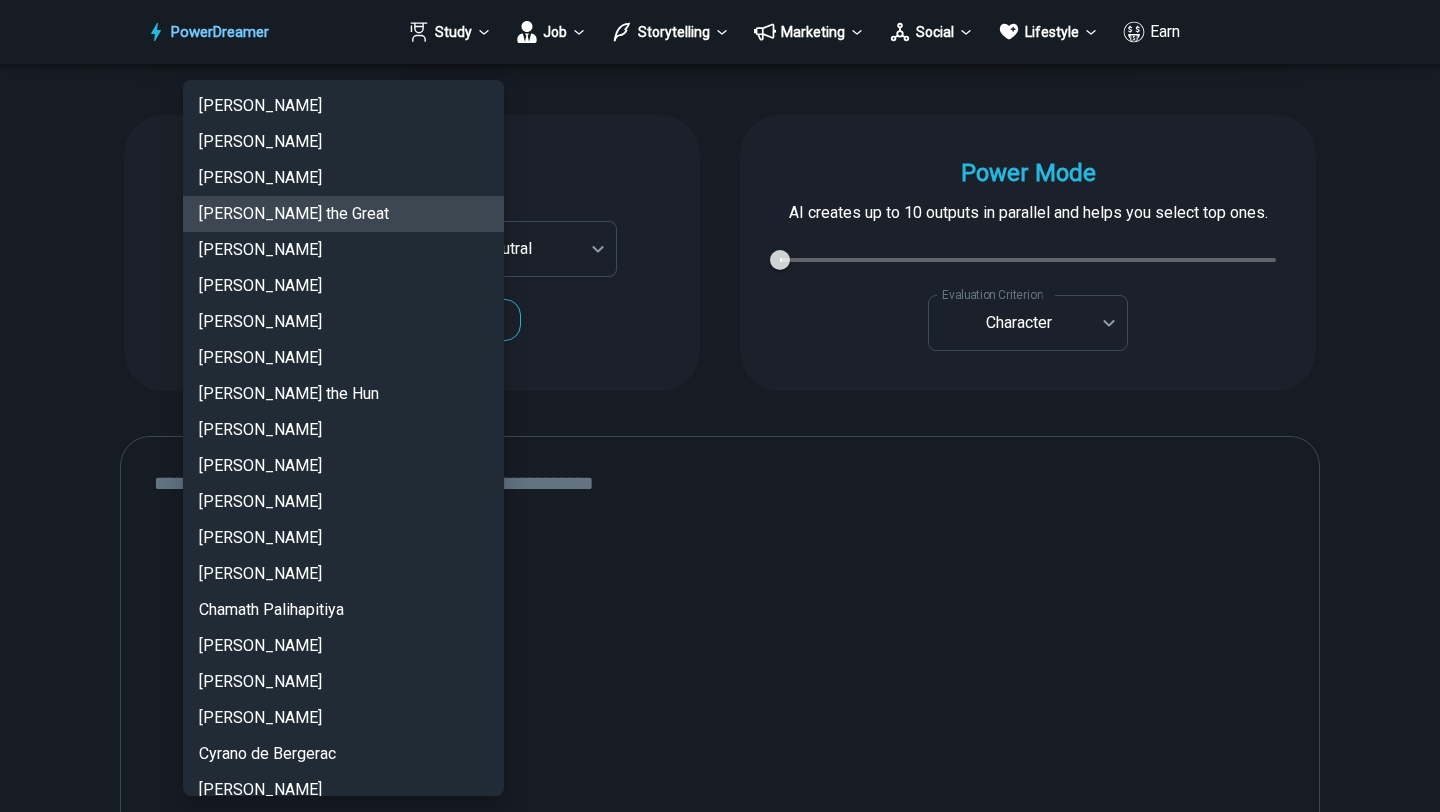 type 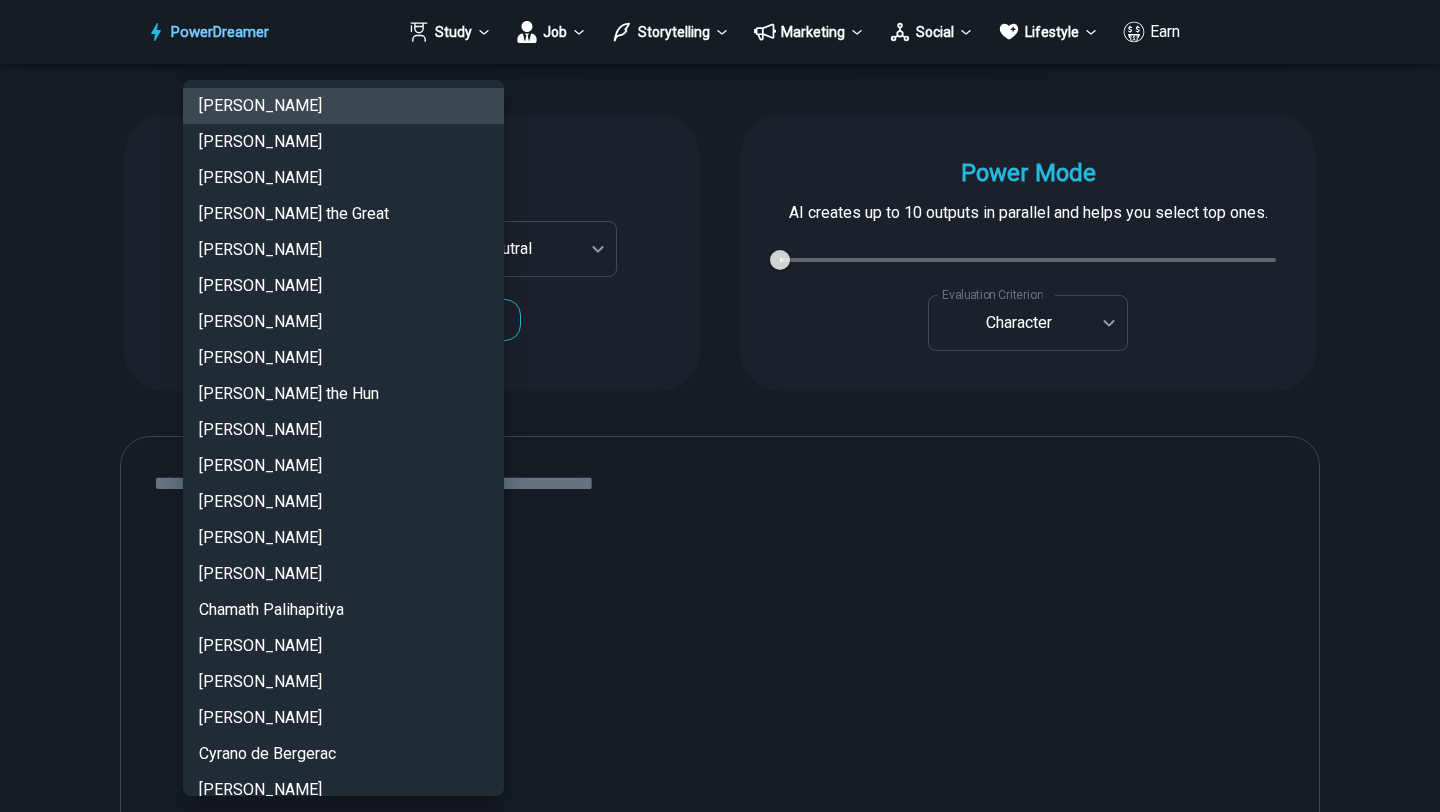 type 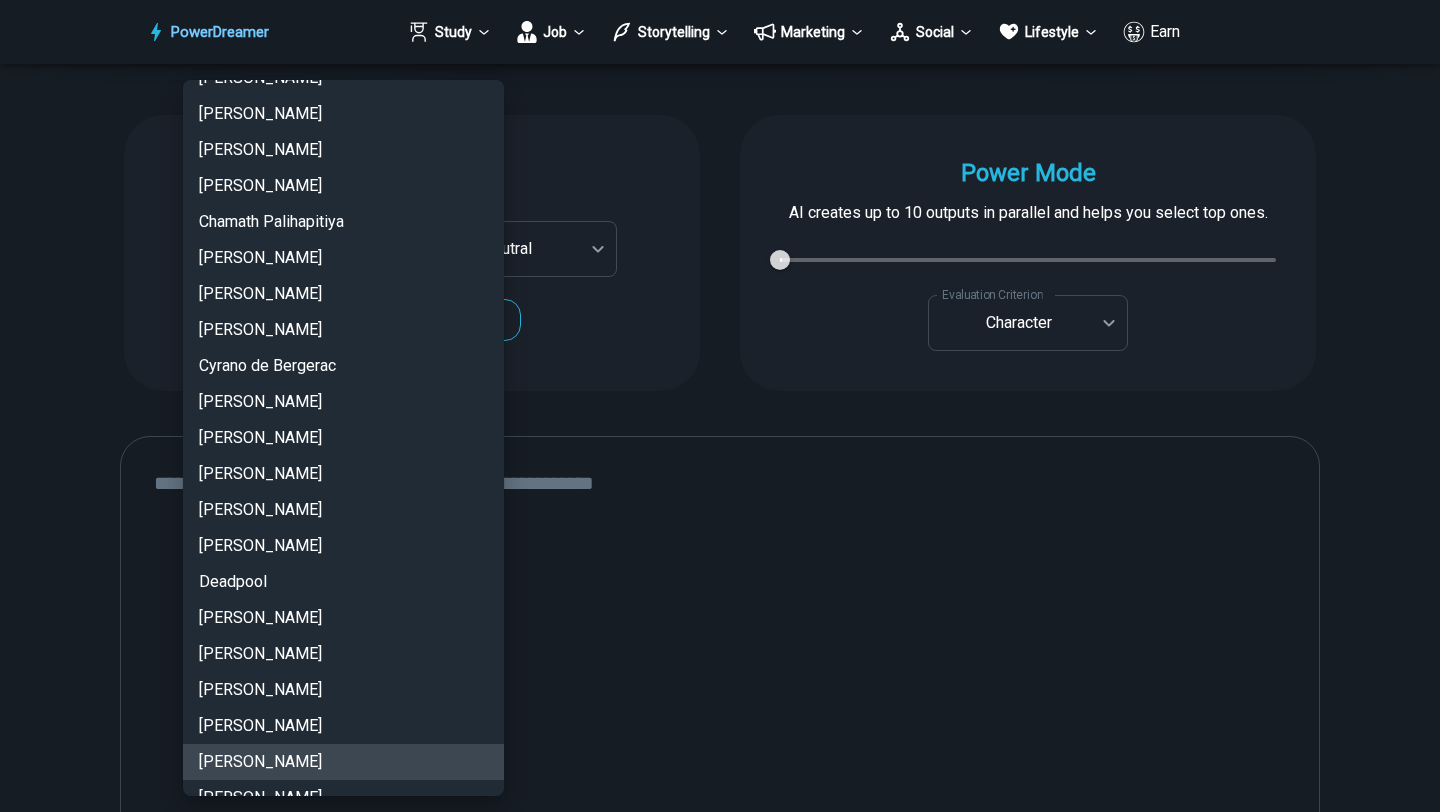scroll, scrollTop: 784, scrollLeft: 0, axis: vertical 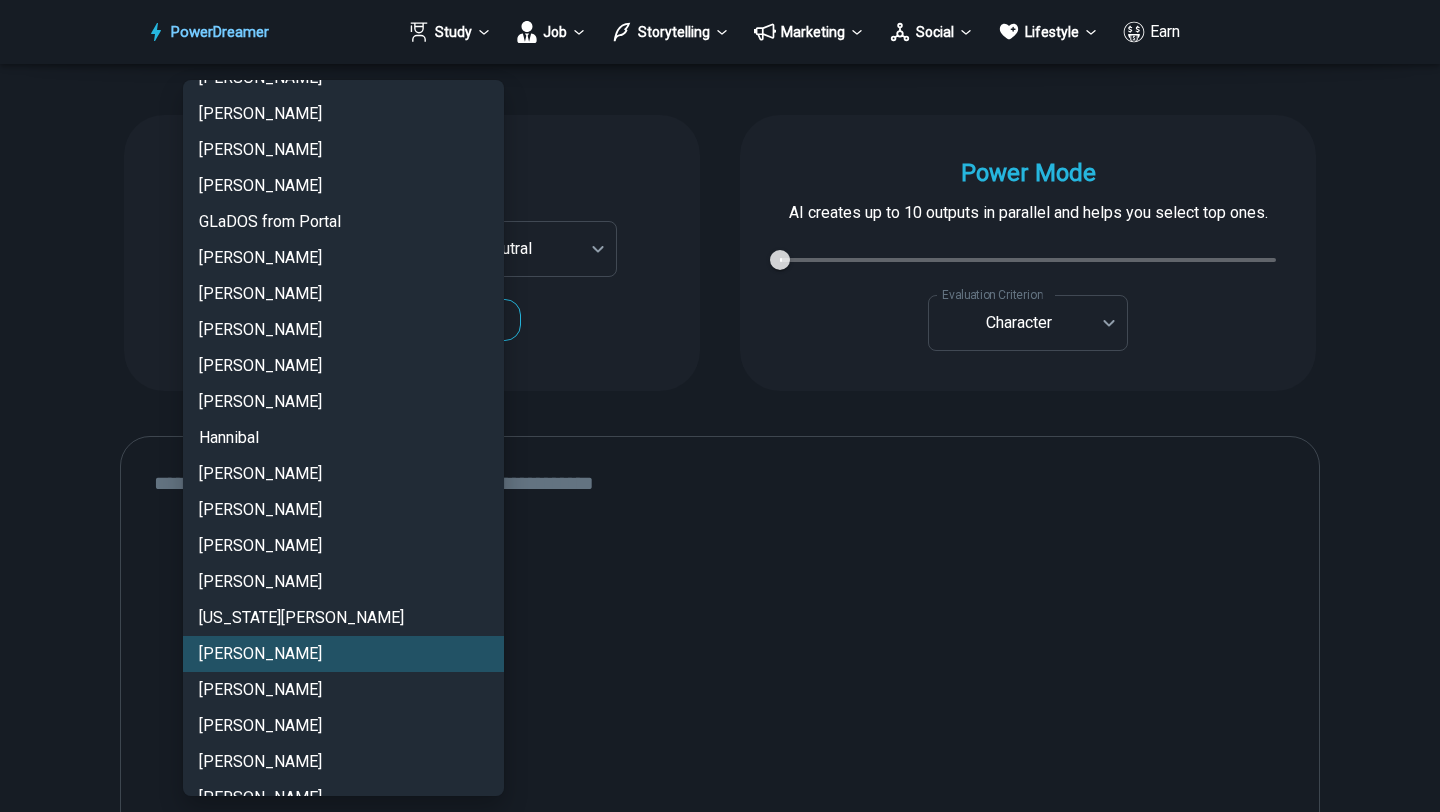 type 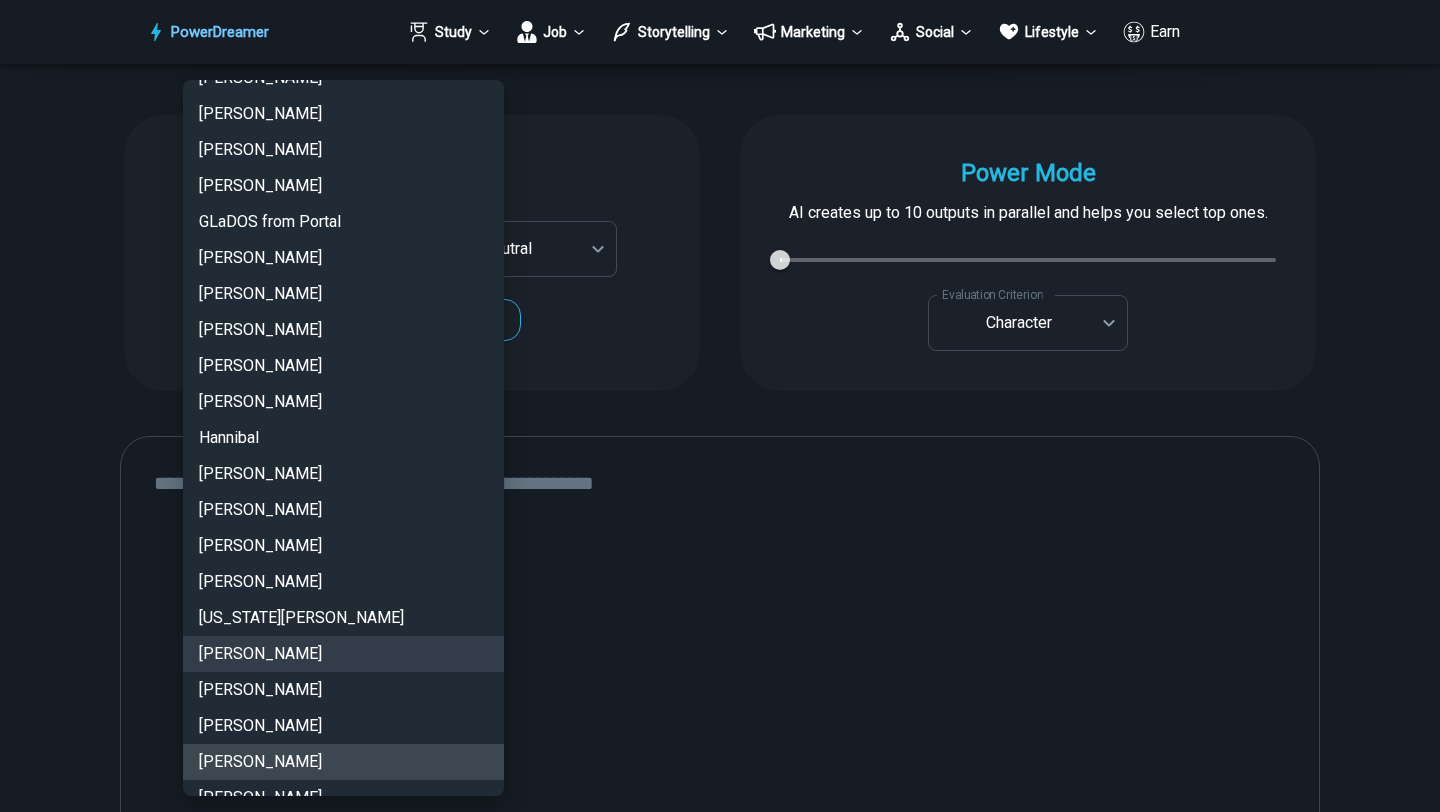 type 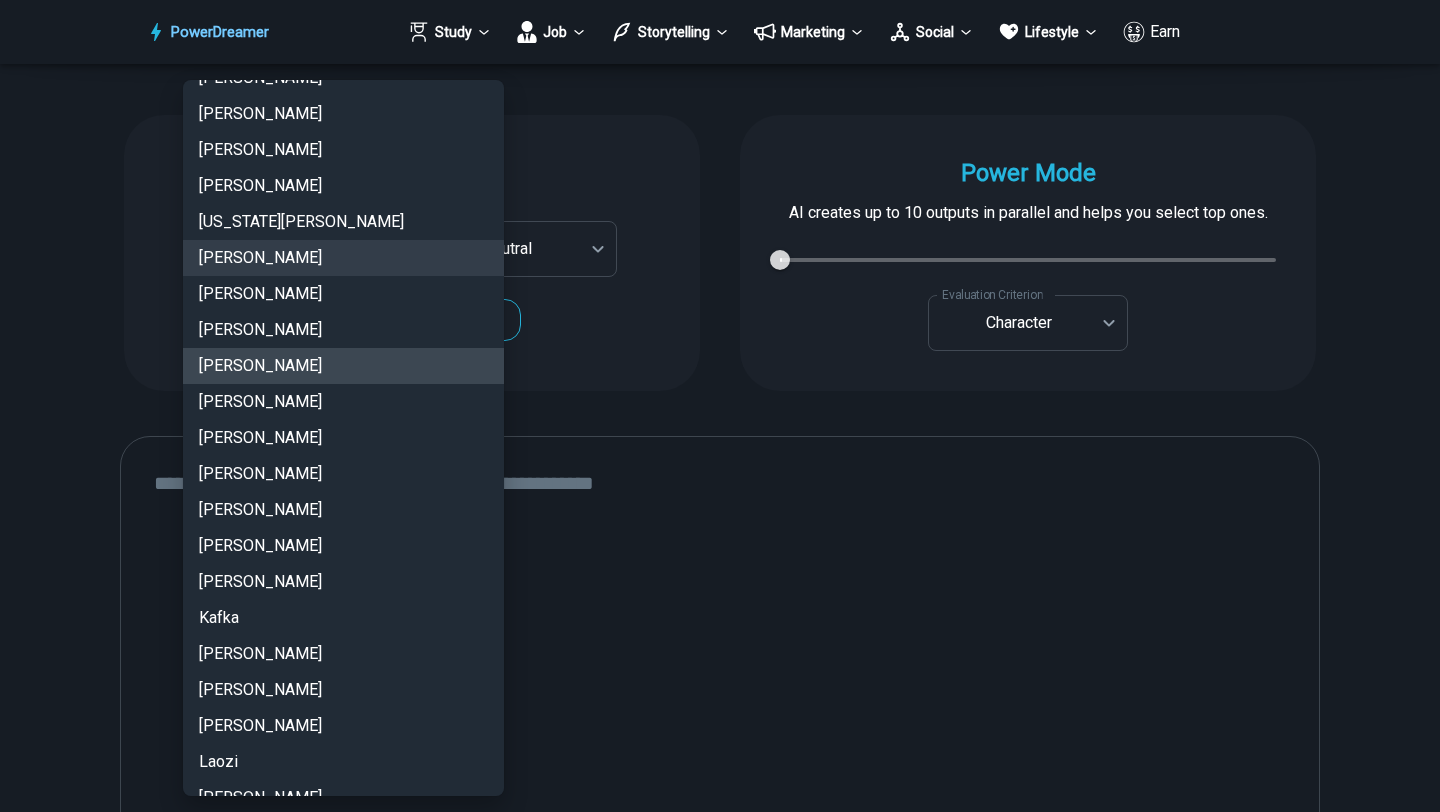 type 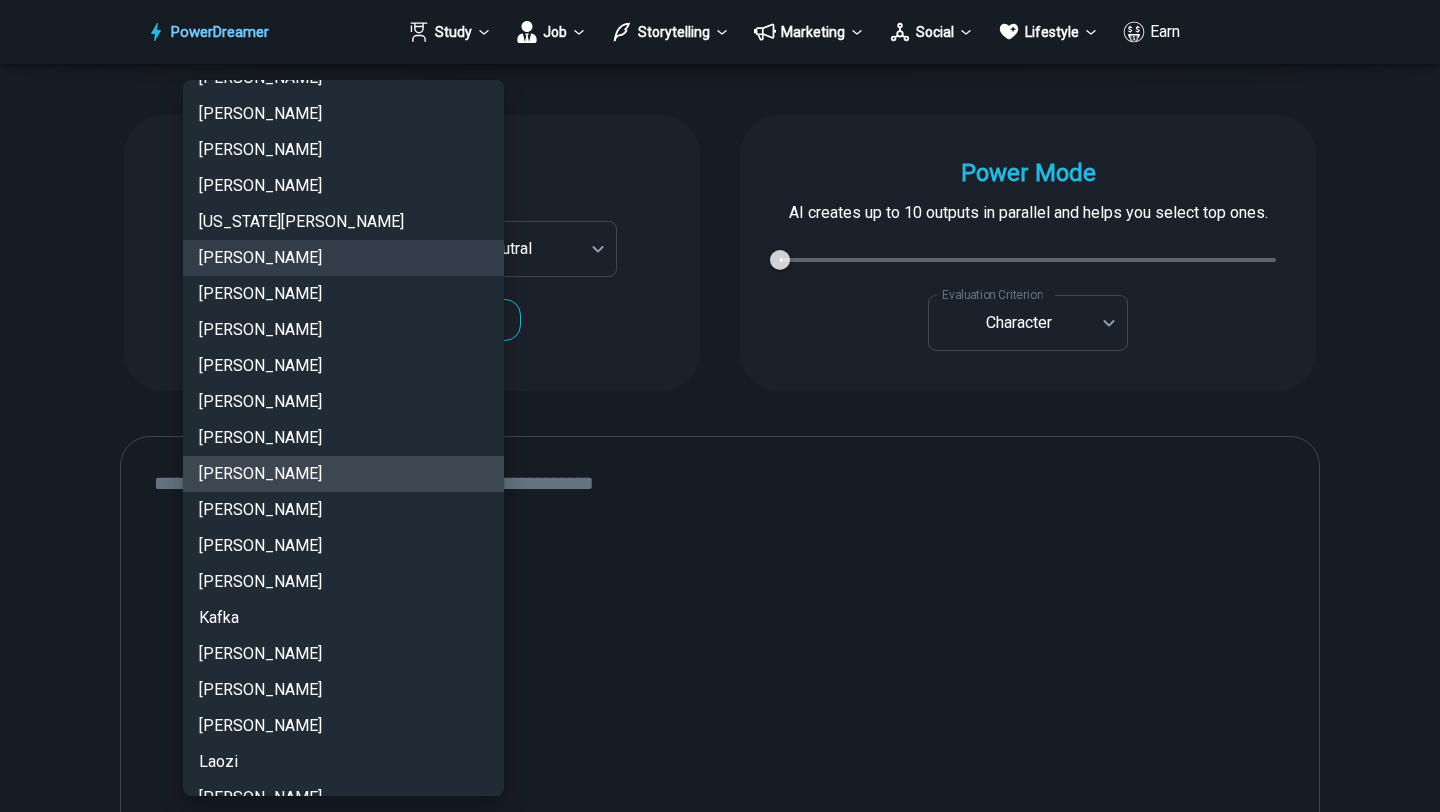 type 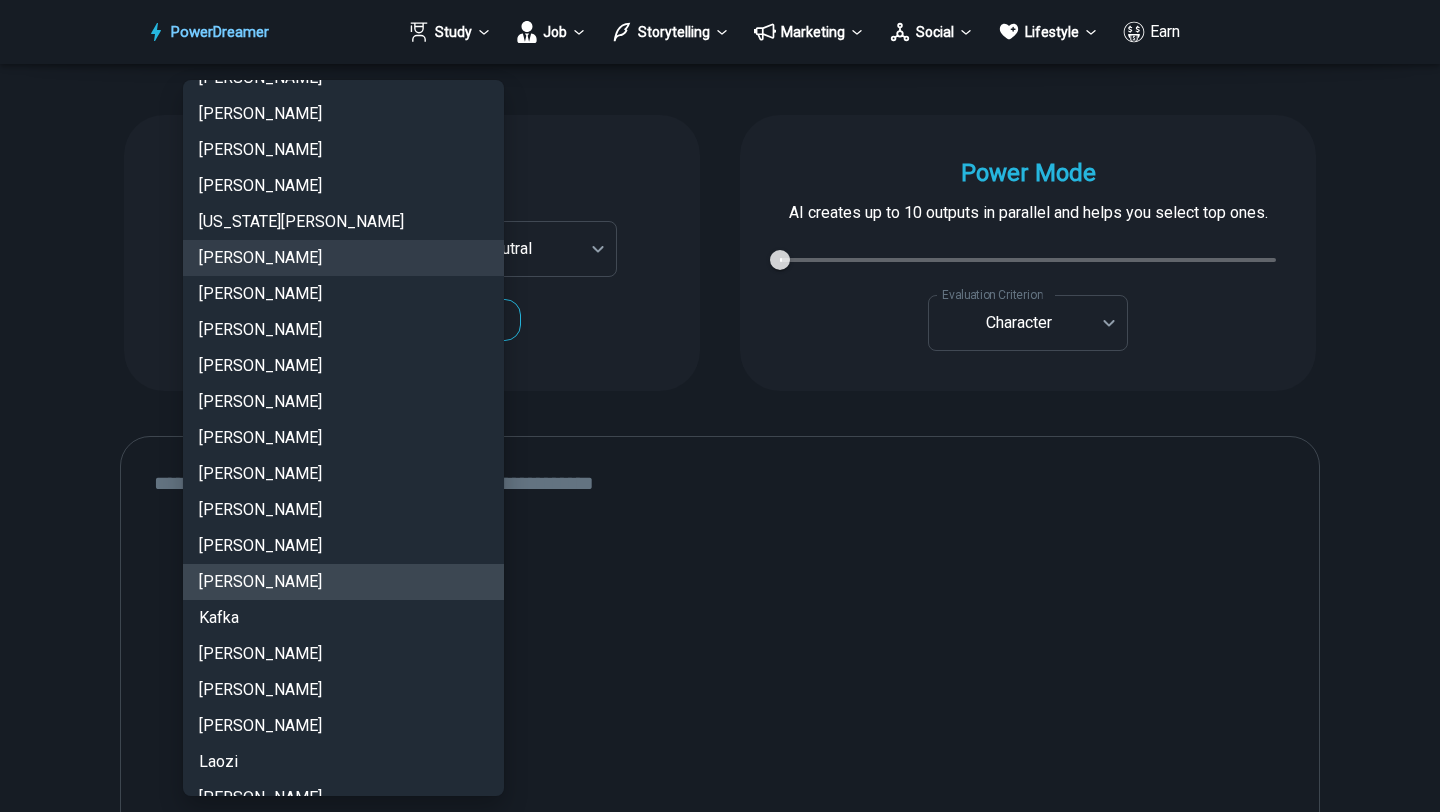 type 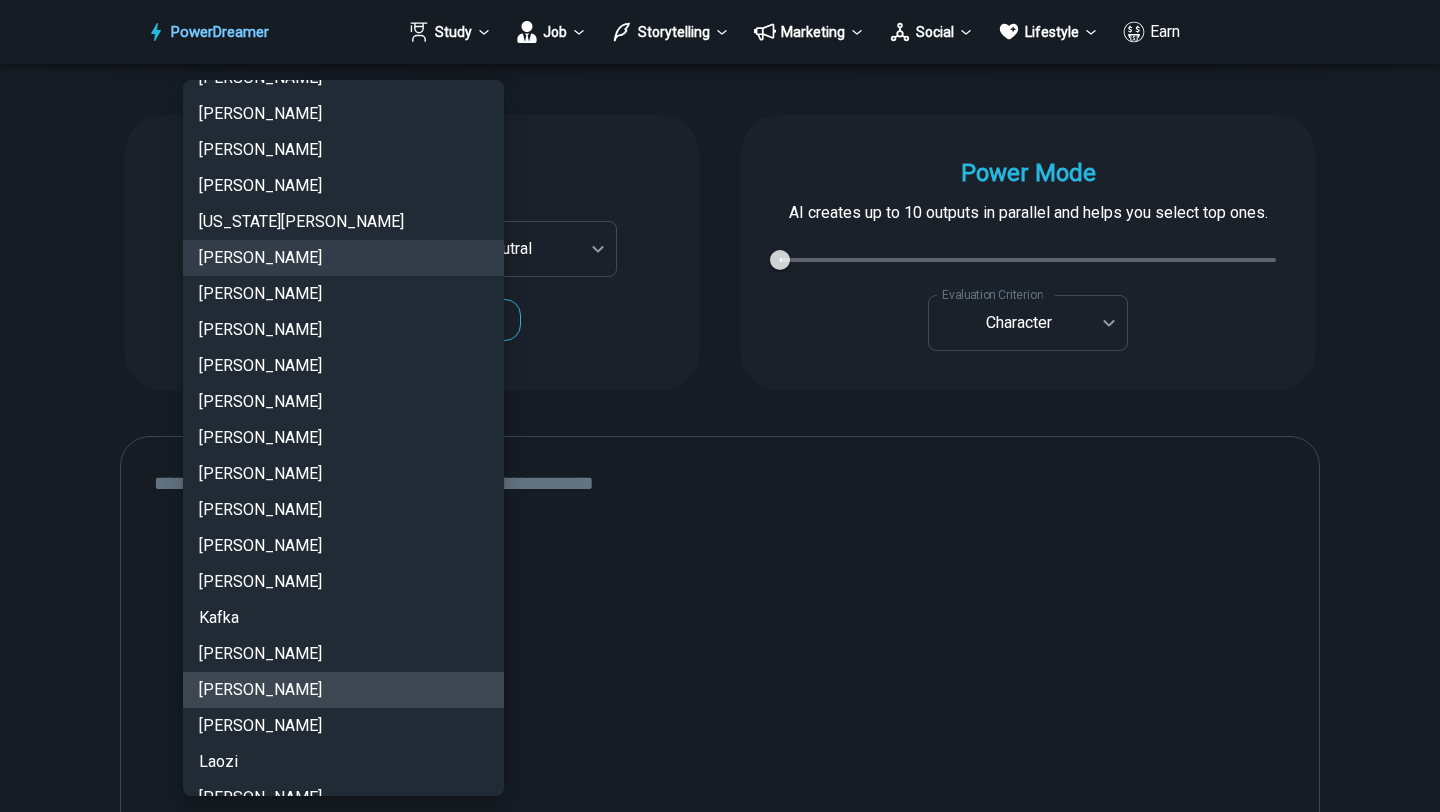 type 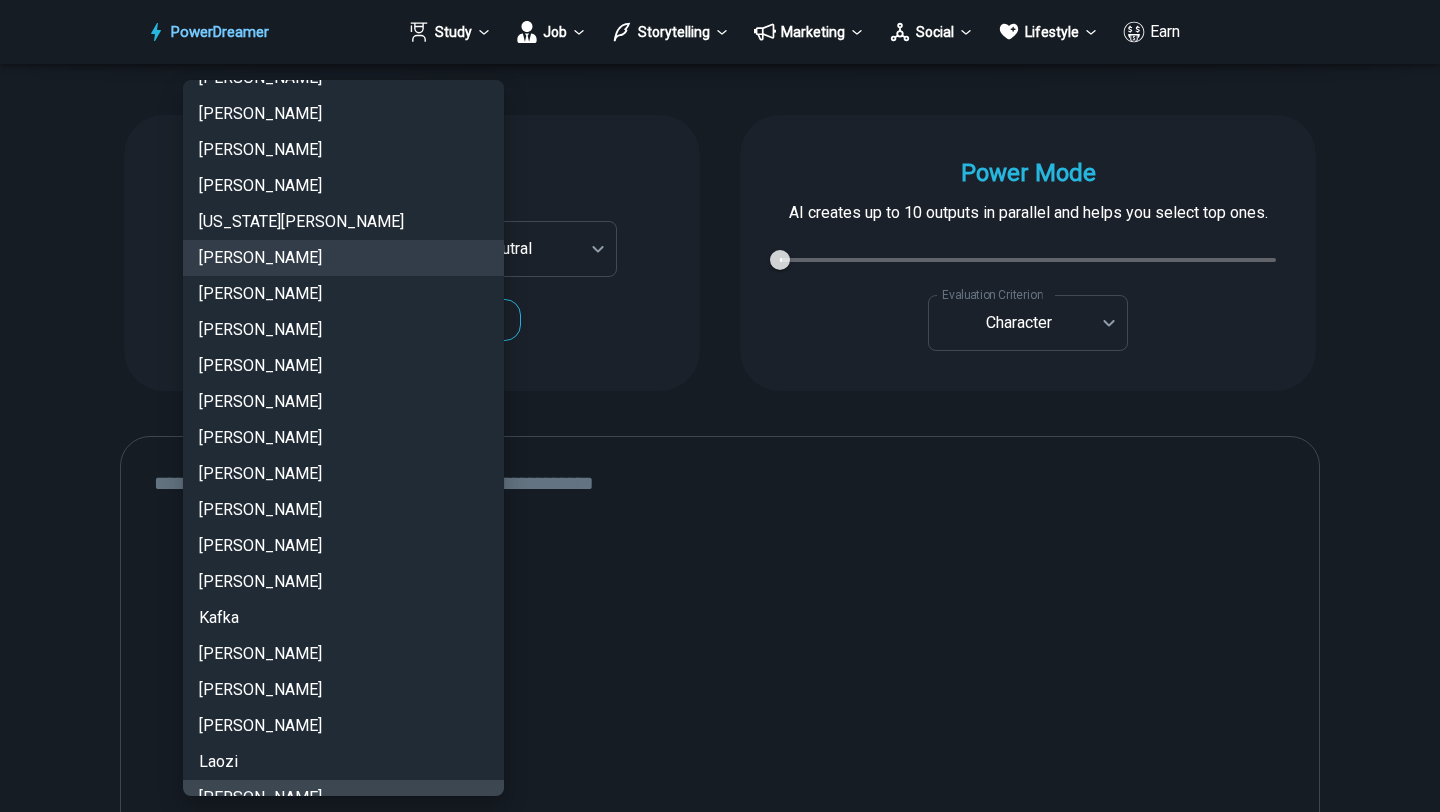 type 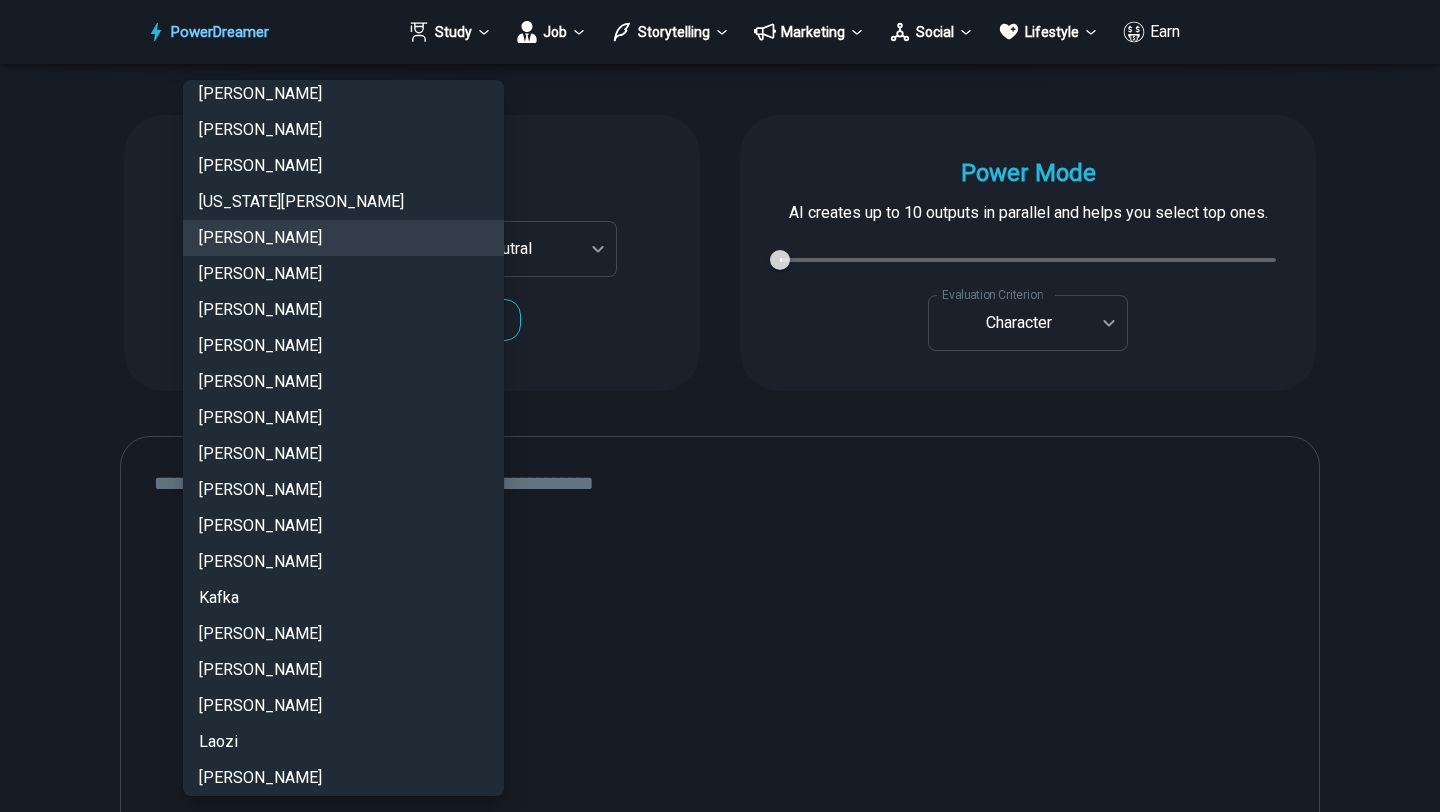scroll, scrollTop: 1972, scrollLeft: 0, axis: vertical 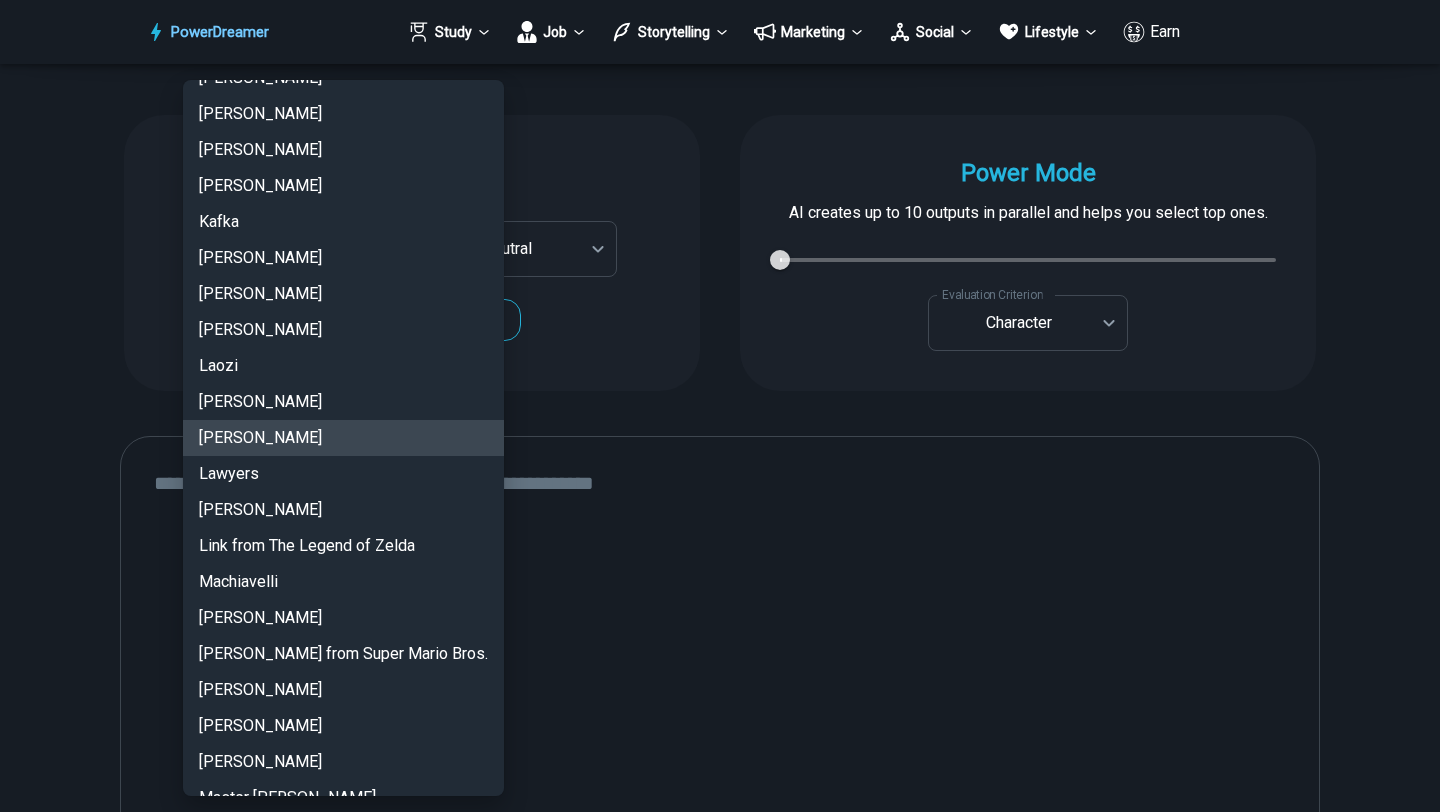 type 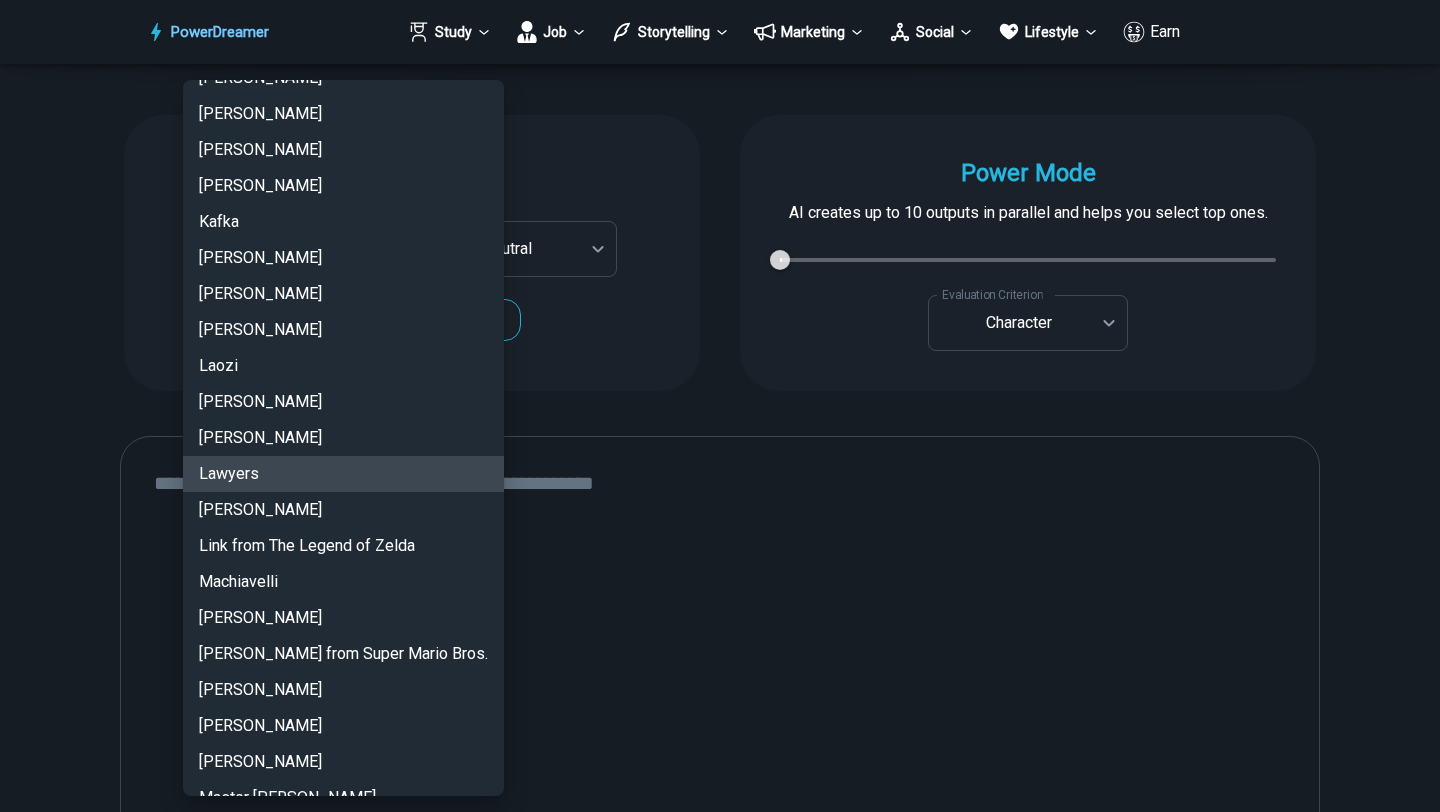 type 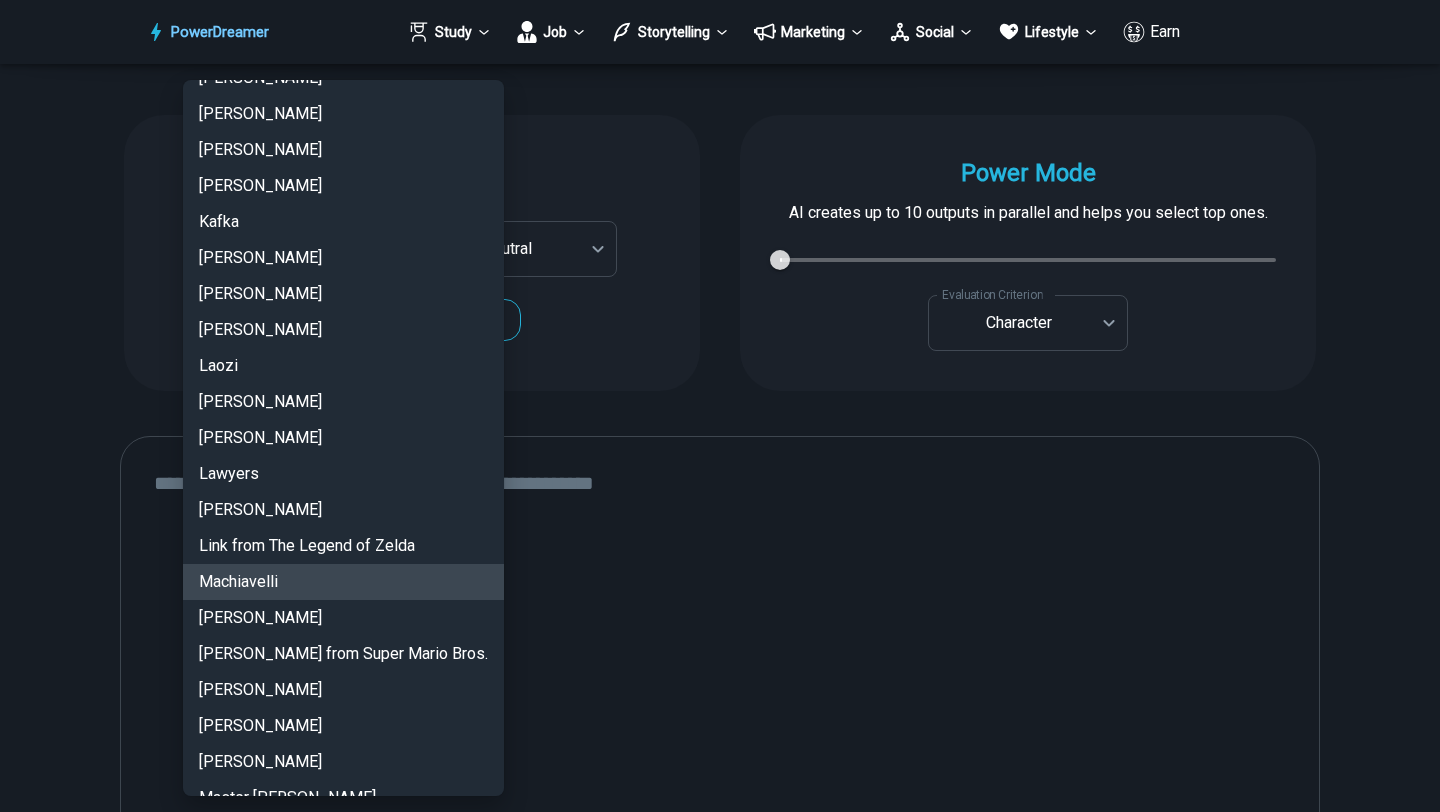 type 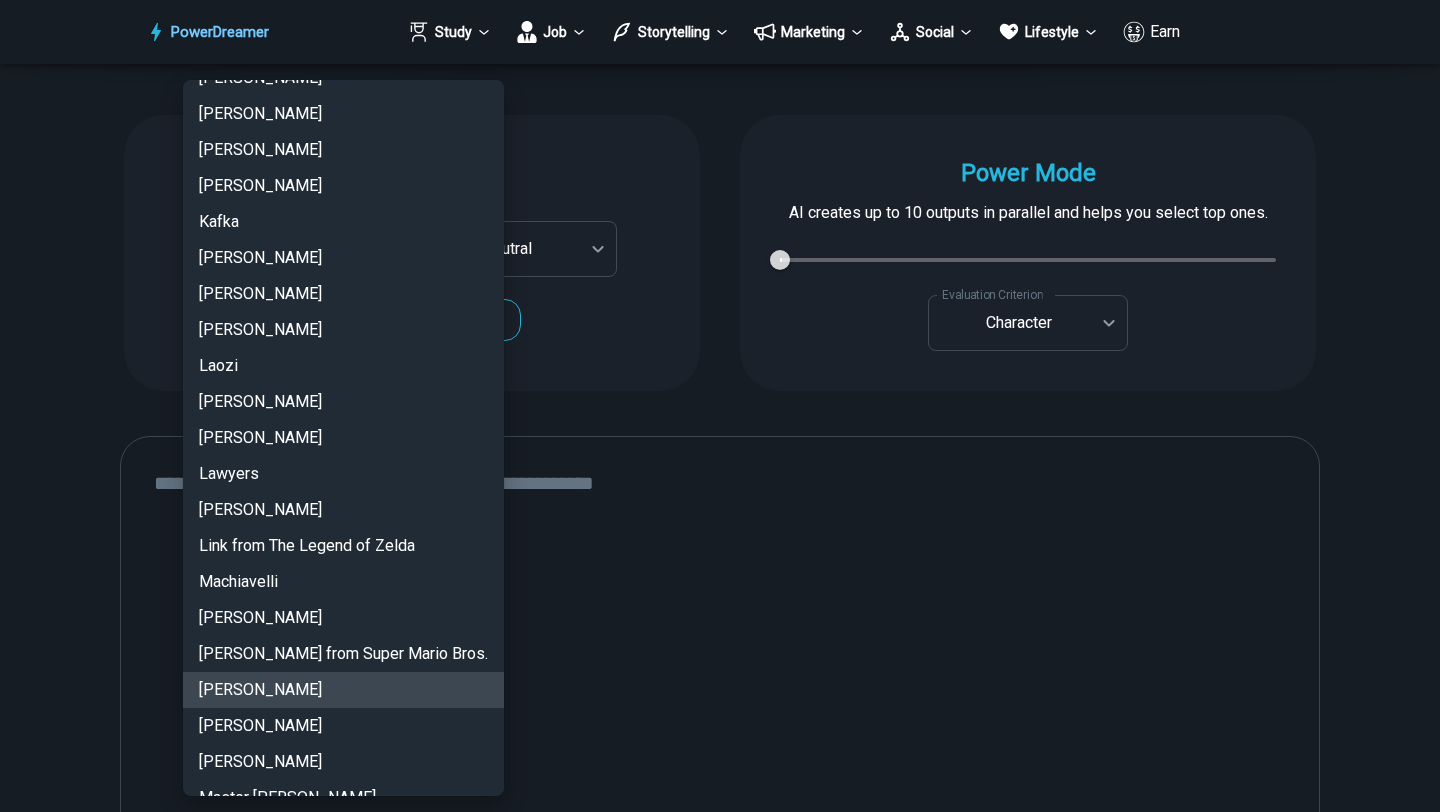 type 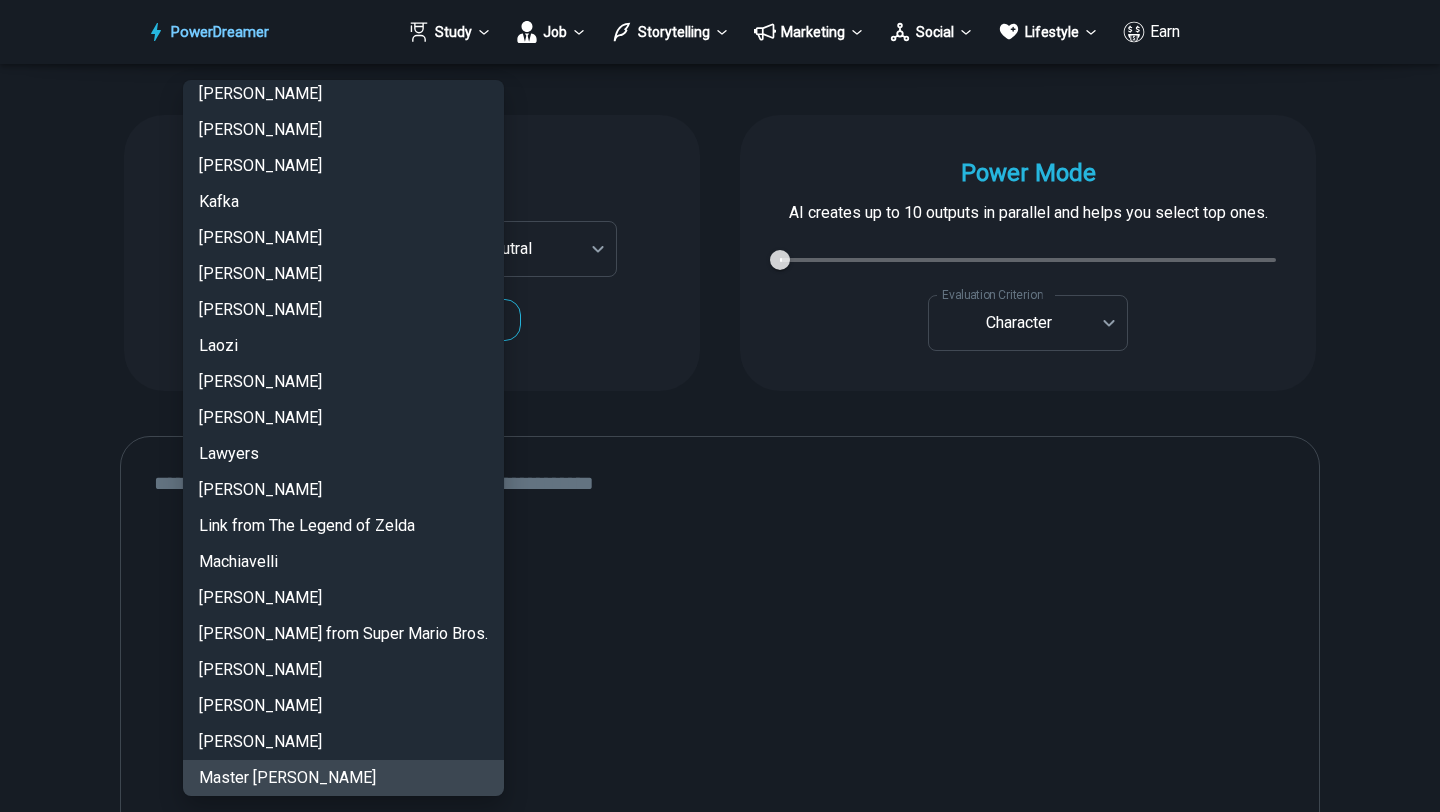 scroll, scrollTop: 2368, scrollLeft: 0, axis: vertical 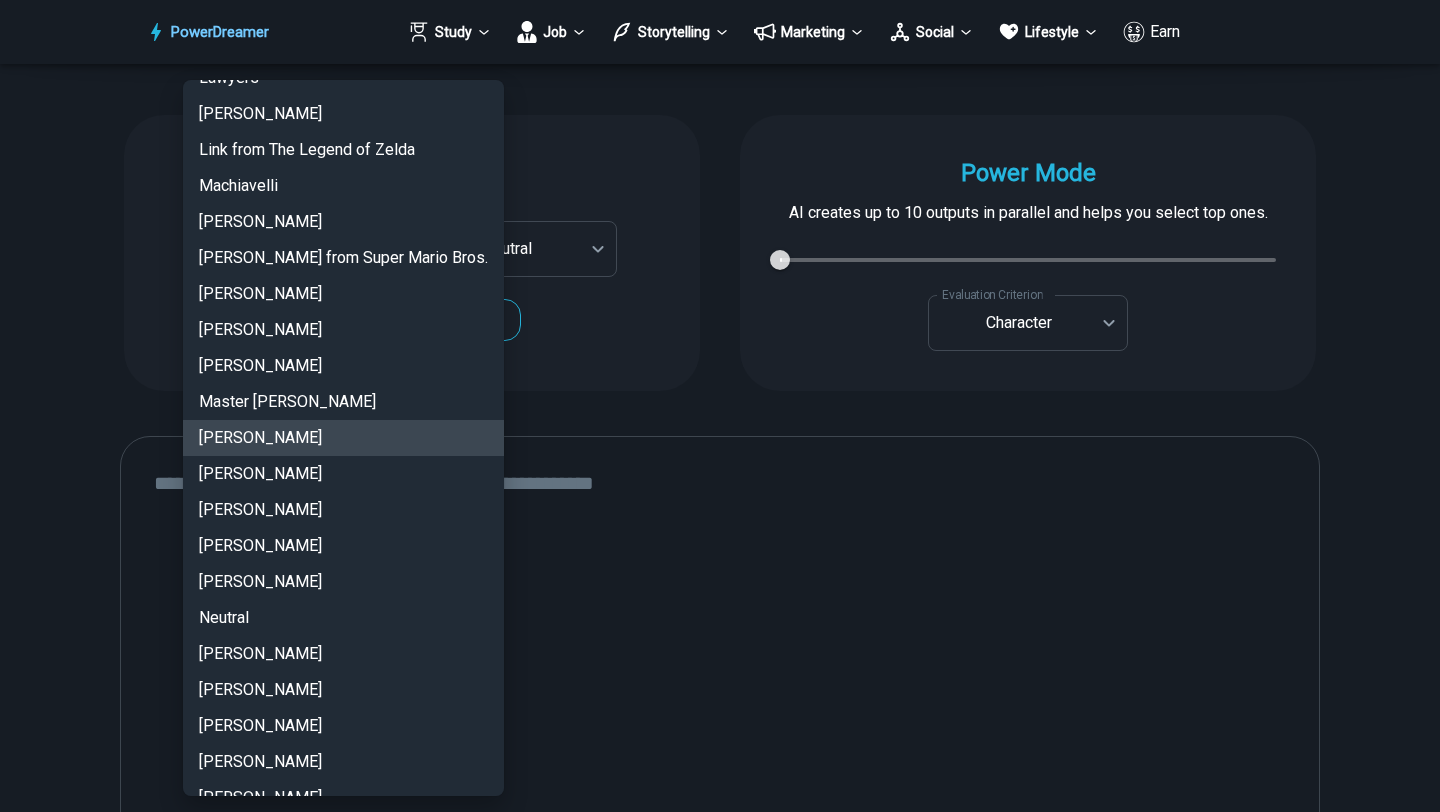 type 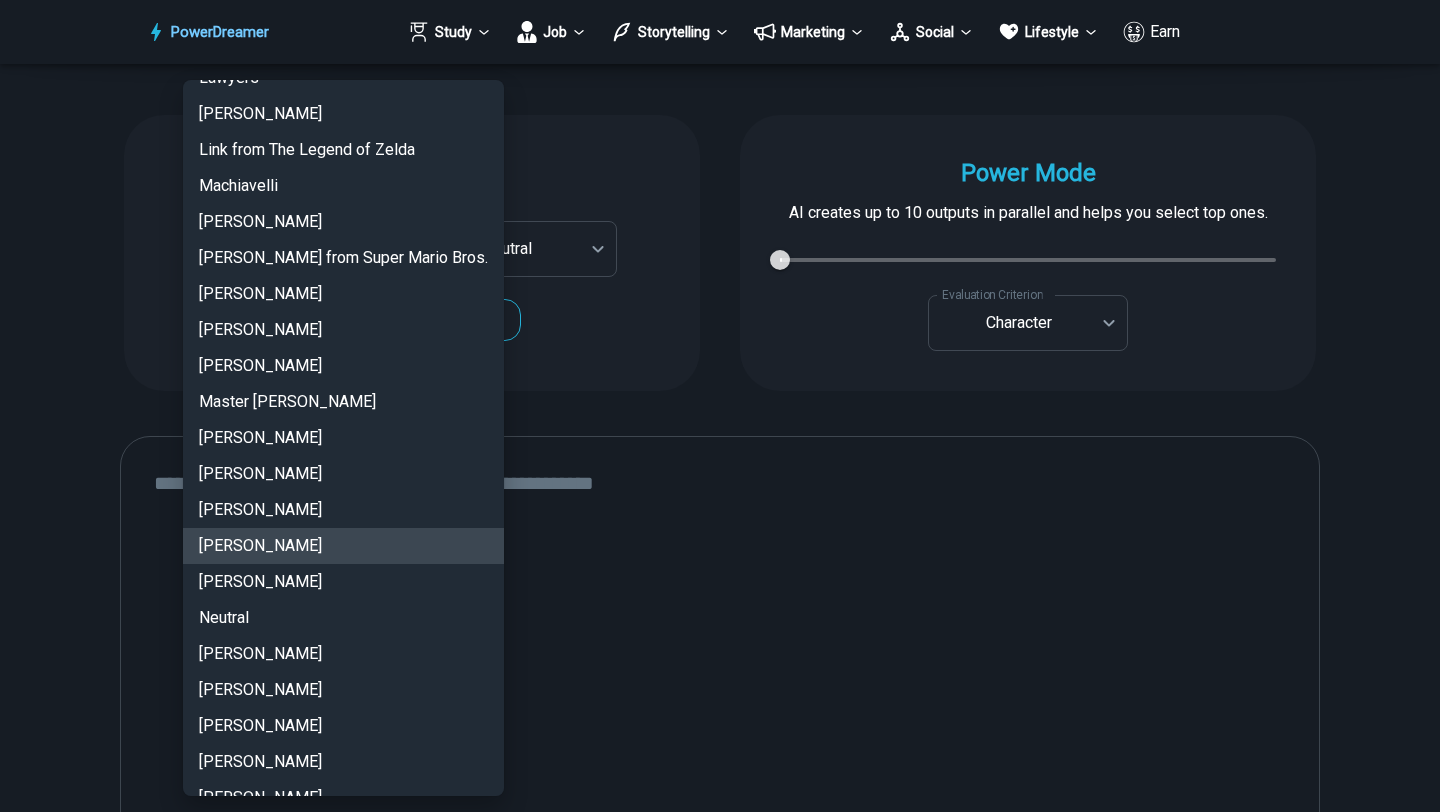 type 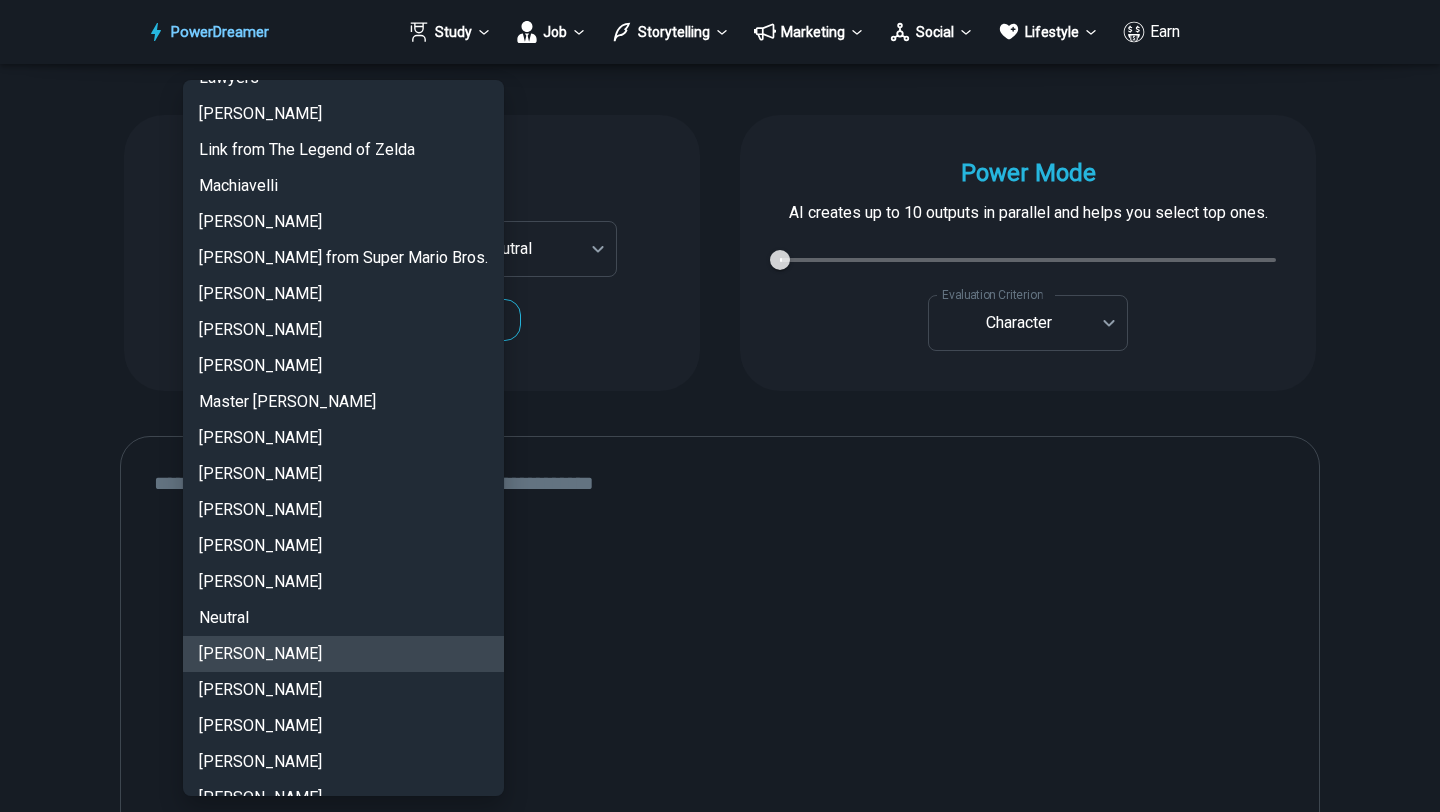 type 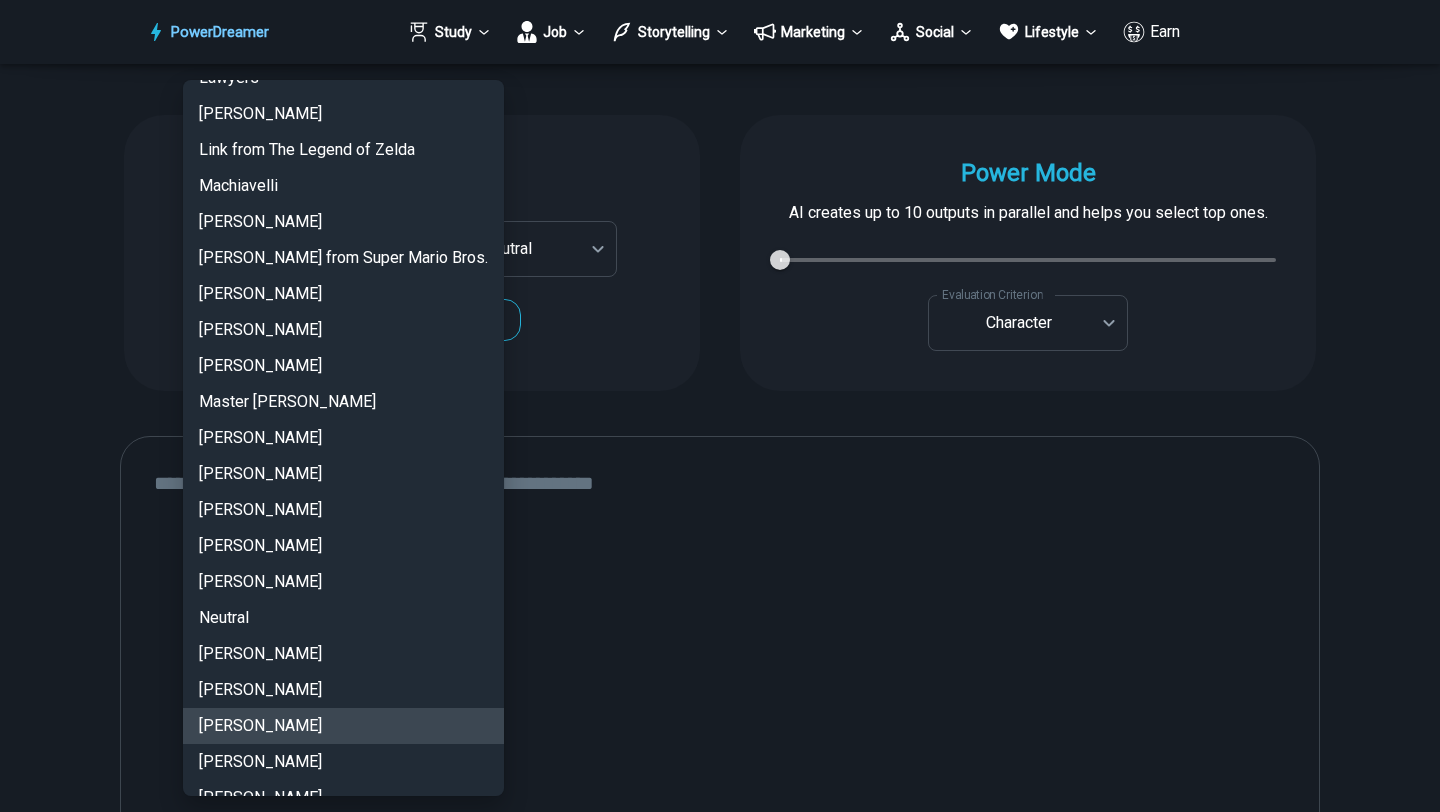 click at bounding box center (720, 406) 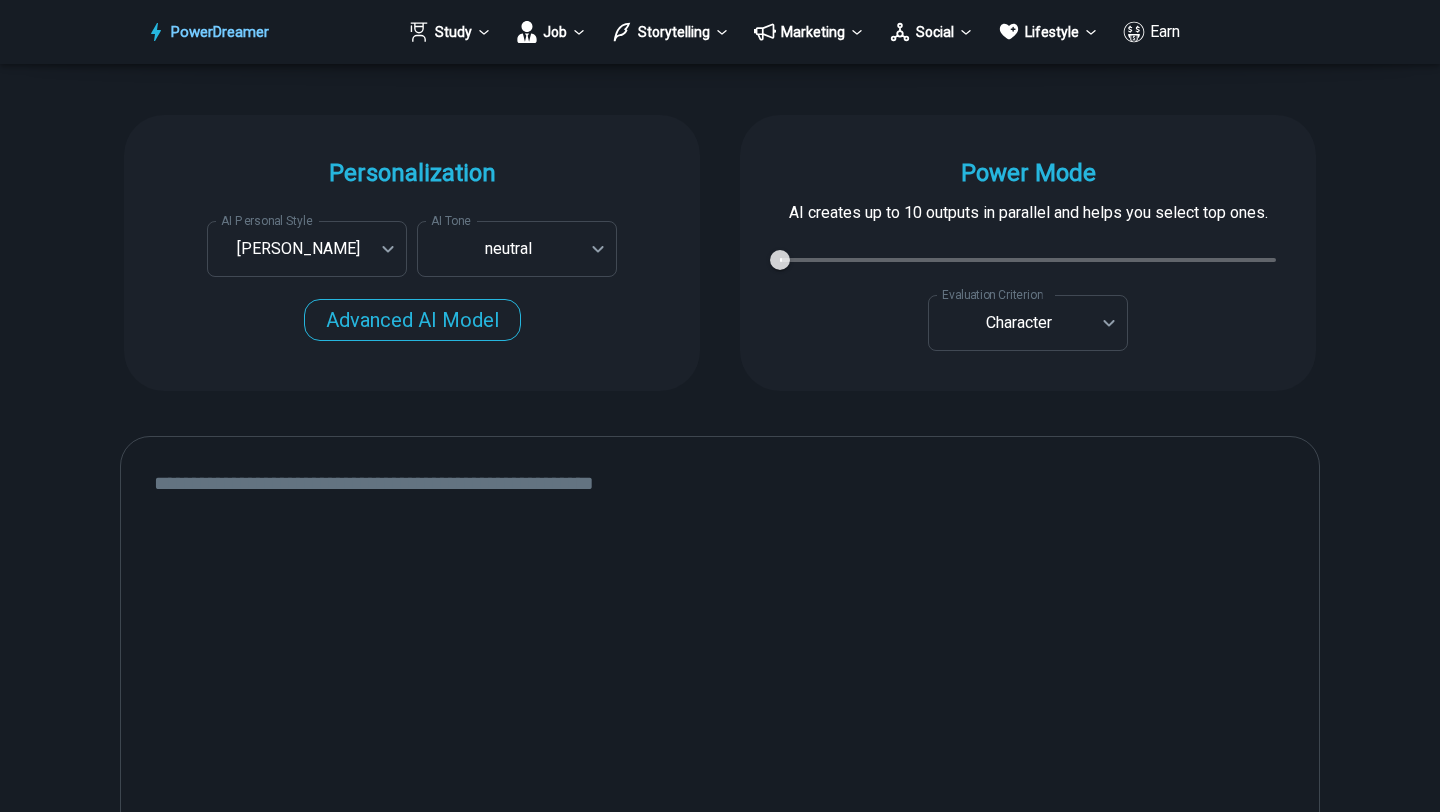 click on "[PERSON_NAME] [PERSON_NAME] [PERSON_NAME] [PERSON_NAME] the Great [PERSON_NAME] [PERSON_NAME] [PERSON_NAME] [PERSON_NAME] the Hun [PERSON_NAME] [PERSON_NAME] [PERSON_NAME] [PERSON_NAME] [PERSON_NAME] [PERSON_NAME] Charlemagne [PERSON_NAME] [PERSON_NAME] [PERSON_NAME] de Bergerac [PERSON_NAME] [PERSON_NAME] [PERSON_NAME] [PERSON_NAME] [PERSON_NAME] Deadpool [PERSON_NAME] [PERSON_NAME] [PERSON_NAME] [PERSON_NAME] [PERSON_NAME] [PERSON_NAME] [PERSON_NAME] [PERSON_NAME] [PERSON_NAME] [PERSON_NAME] [PERSON_NAME] GLaDOS from Portal [PERSON_NAME] [PERSON_NAME] [PERSON_NAME] [PERSON_NAME] [PERSON_NAME] [PERSON_NAME] [PERSON_NAME] [PERSON_NAME] [US_STATE][PERSON_NAME] [PERSON_NAME] [PERSON_NAME] [PERSON_NAME] [PERSON_NAME] [PERSON_NAME] [PERSON_NAME] [PERSON_NAME] [PERSON_NAME] [PERSON_NAME] [PERSON_NAME] [PERSON_NAME] [PERSON_NAME] [PERSON_NAME] Laozi [PERSON_NAME] [PERSON_NAME] Lawyers [PERSON_NAME] Link from The Legend of [PERSON_NAME] [PERSON_NAME] [PERSON_NAME] from Super Mario Bros. [PERSON_NAME] [PERSON_NAME] [PERSON_NAME] Neutral" at bounding box center [720, 406] 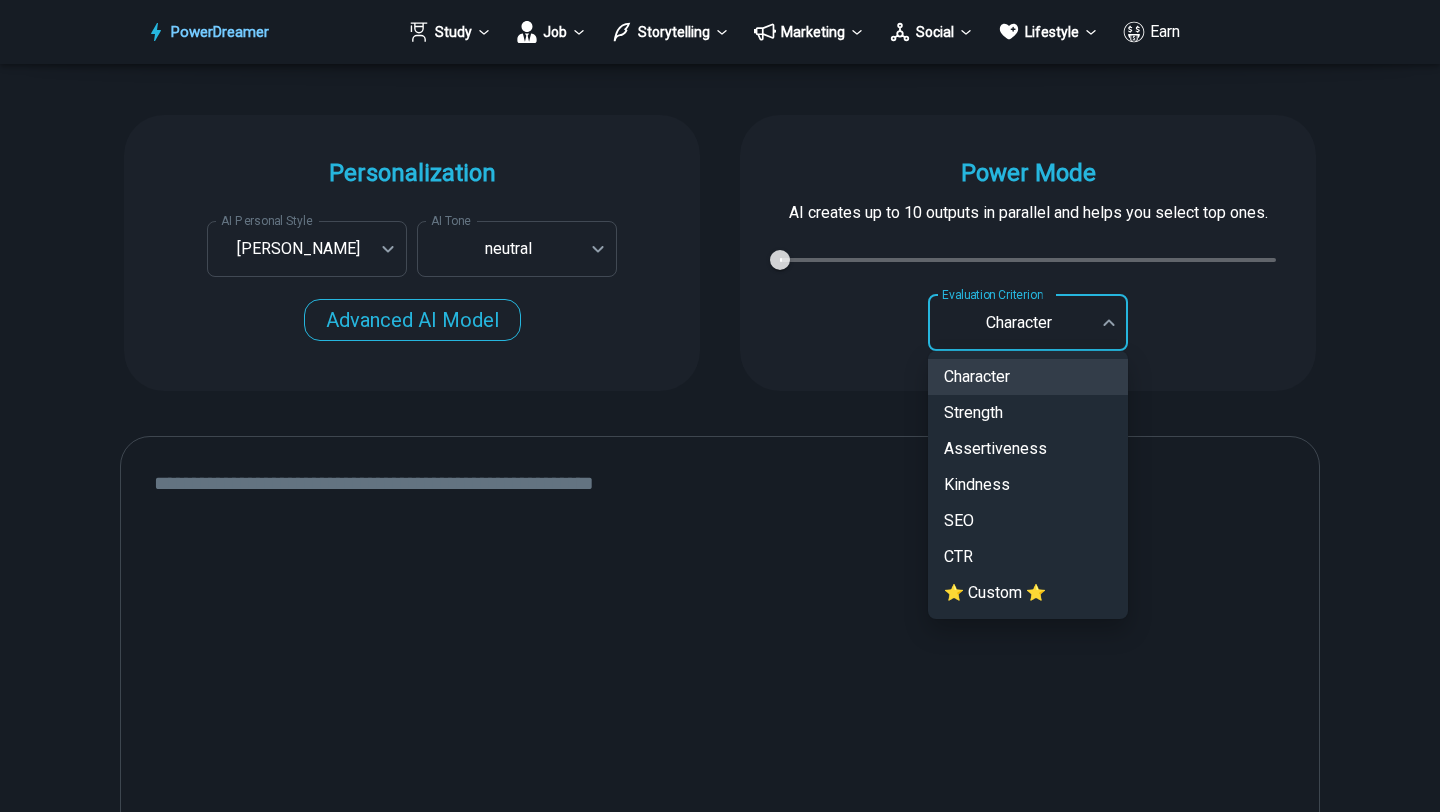 click on "PowerDreamer Study Job Storytelling Marketing Social Lifestyle Earn AI Story Generator Generate a story in your desired style START Faster with PowerDreamer 214,049  AI-Generated Outputs.  60,000+ Users. 60+ AI Tools. PowerDreamer saved me a ton of stress and even more time. Highly recommend. [PERSON_NAME] is a writer and producer with experience at Morning Rush, [US_STATE] PBS, Metro Weekly and The [US_STATE] Times I received a job offer [DATE] that your awesome website helped me get. Thank you! I will be singing your praises. [PERSON_NAME] signed up to PowerDreamer [DATE] and received his job offer [DATE] Absolutely love this program!! I'm usually hesitant to pay for anything without being able to try it for free first. However, I was desperate to get resume writing help and this program far exceeded my expectations! I have been telling anyone I know looking for a job to try it. [PERSON_NAME] [PERSON_NAME], Product Manager in E-Commerce [PERSON_NAME] [PERSON_NAME] Made the job hunting process so easy! Age" at bounding box center [720, 587] 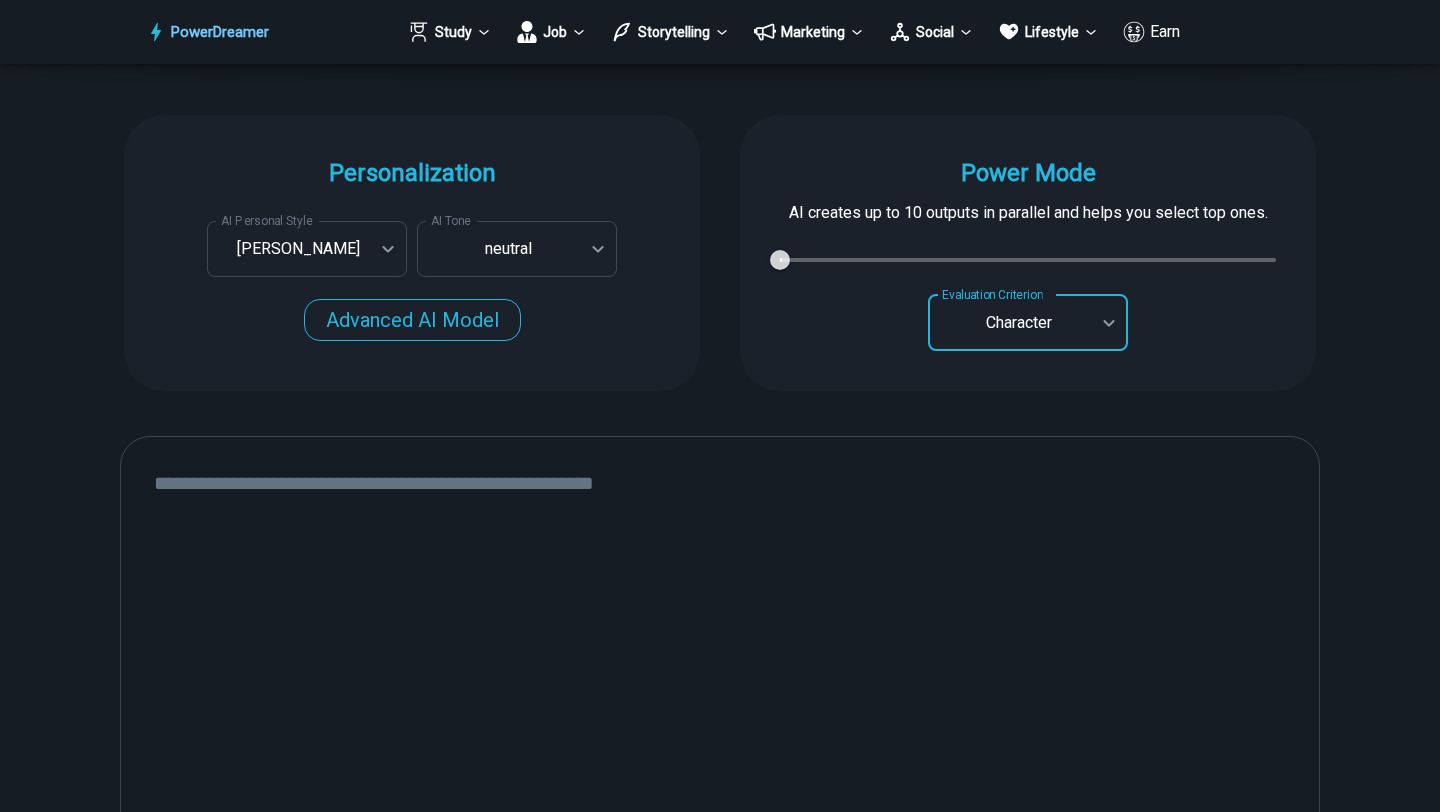 click on "**********" at bounding box center (720, 253) 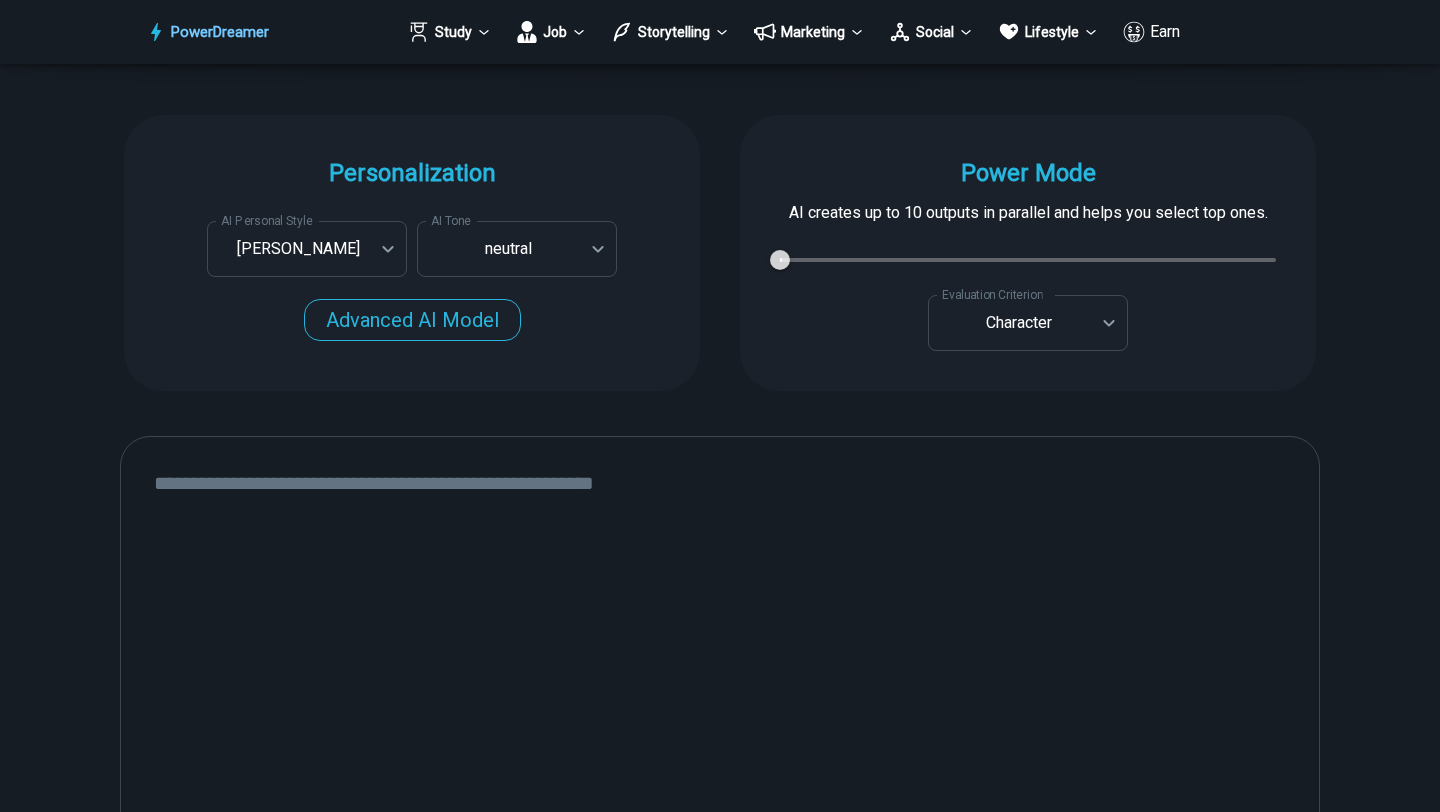scroll, scrollTop: 0, scrollLeft: 0, axis: both 